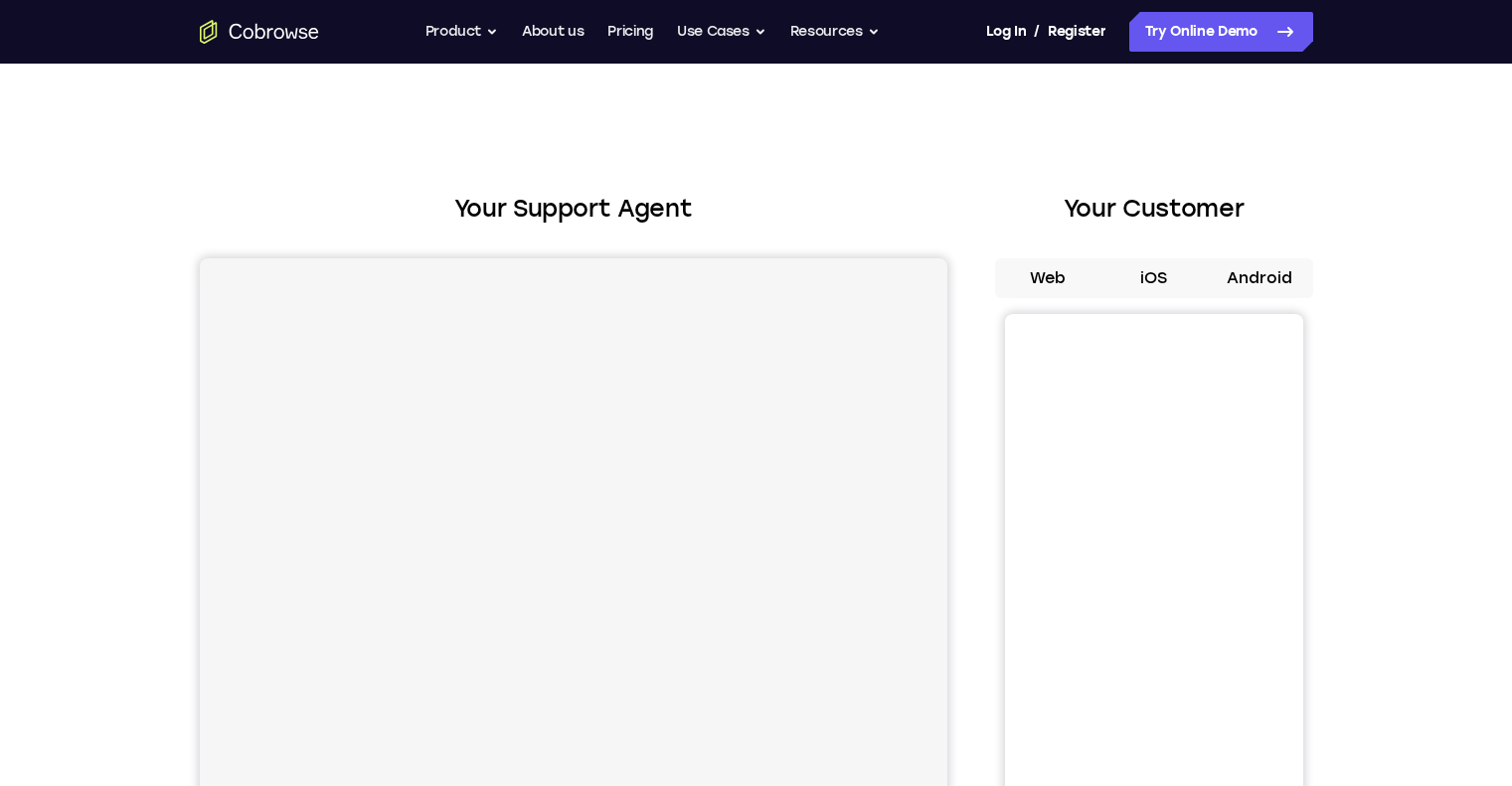 scroll, scrollTop: 0, scrollLeft: 0, axis: both 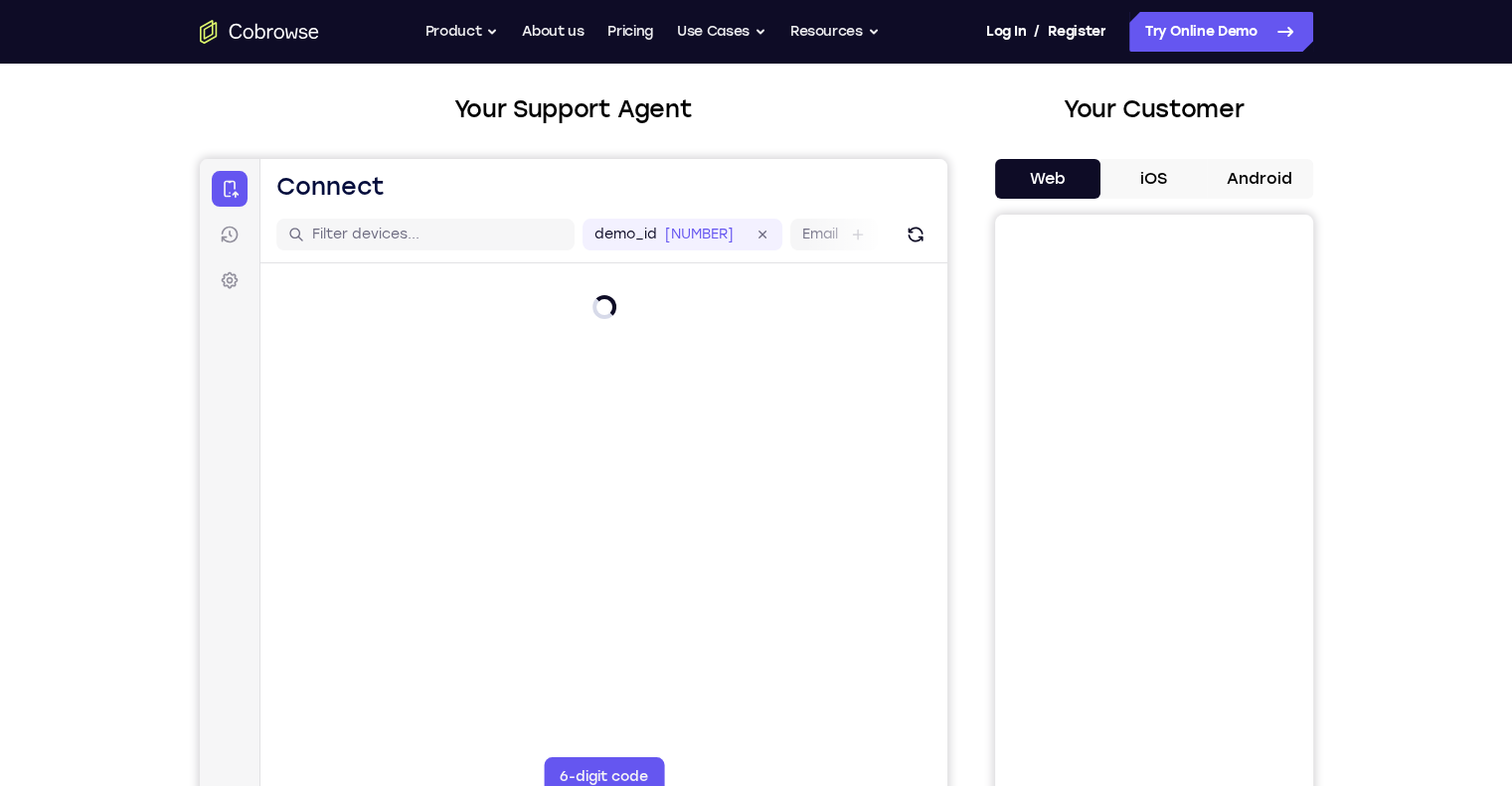 click on "Android" at bounding box center (1260, 179) 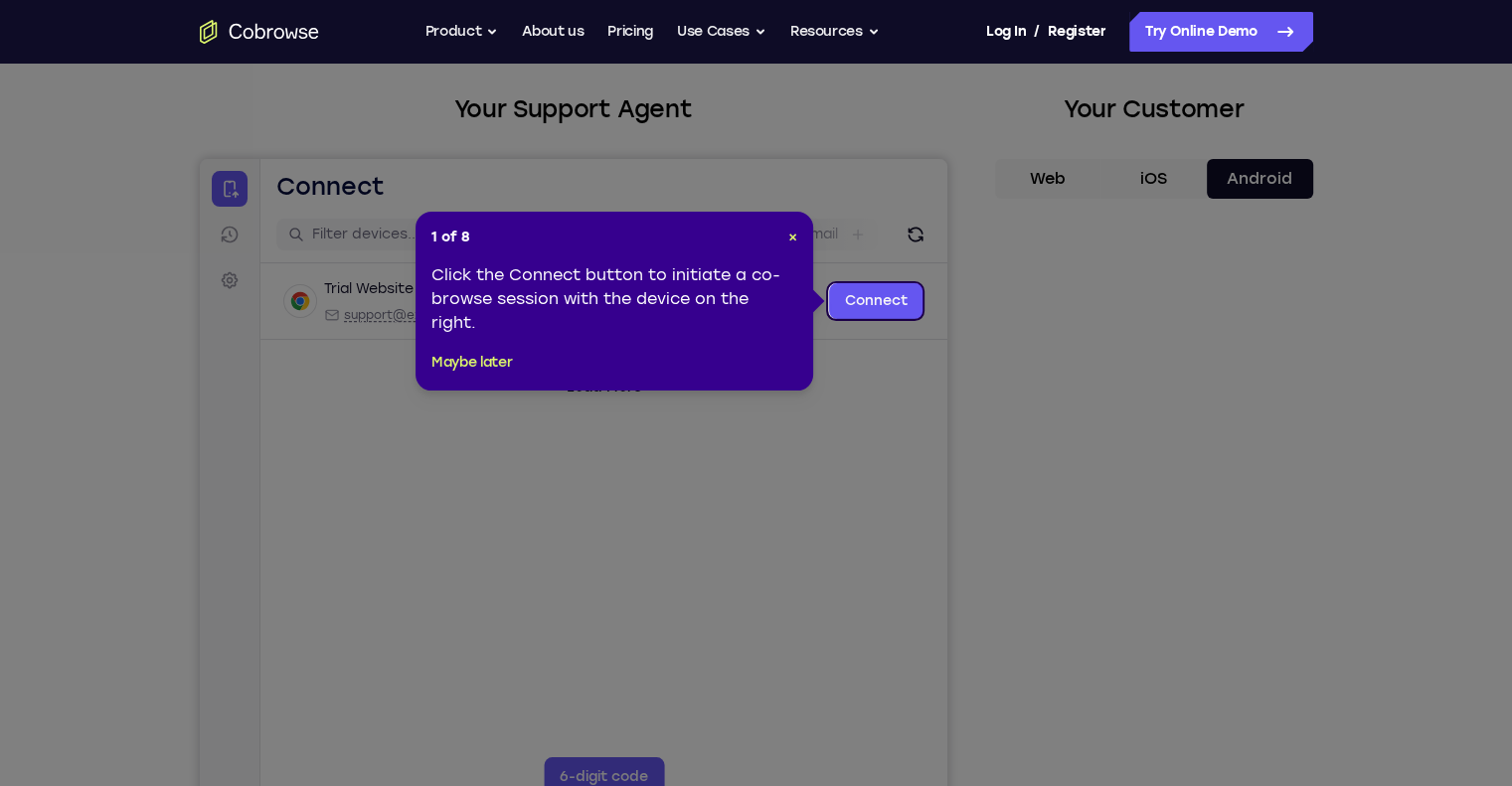 click on "1 of 8 ×" at bounding box center [614, 237] 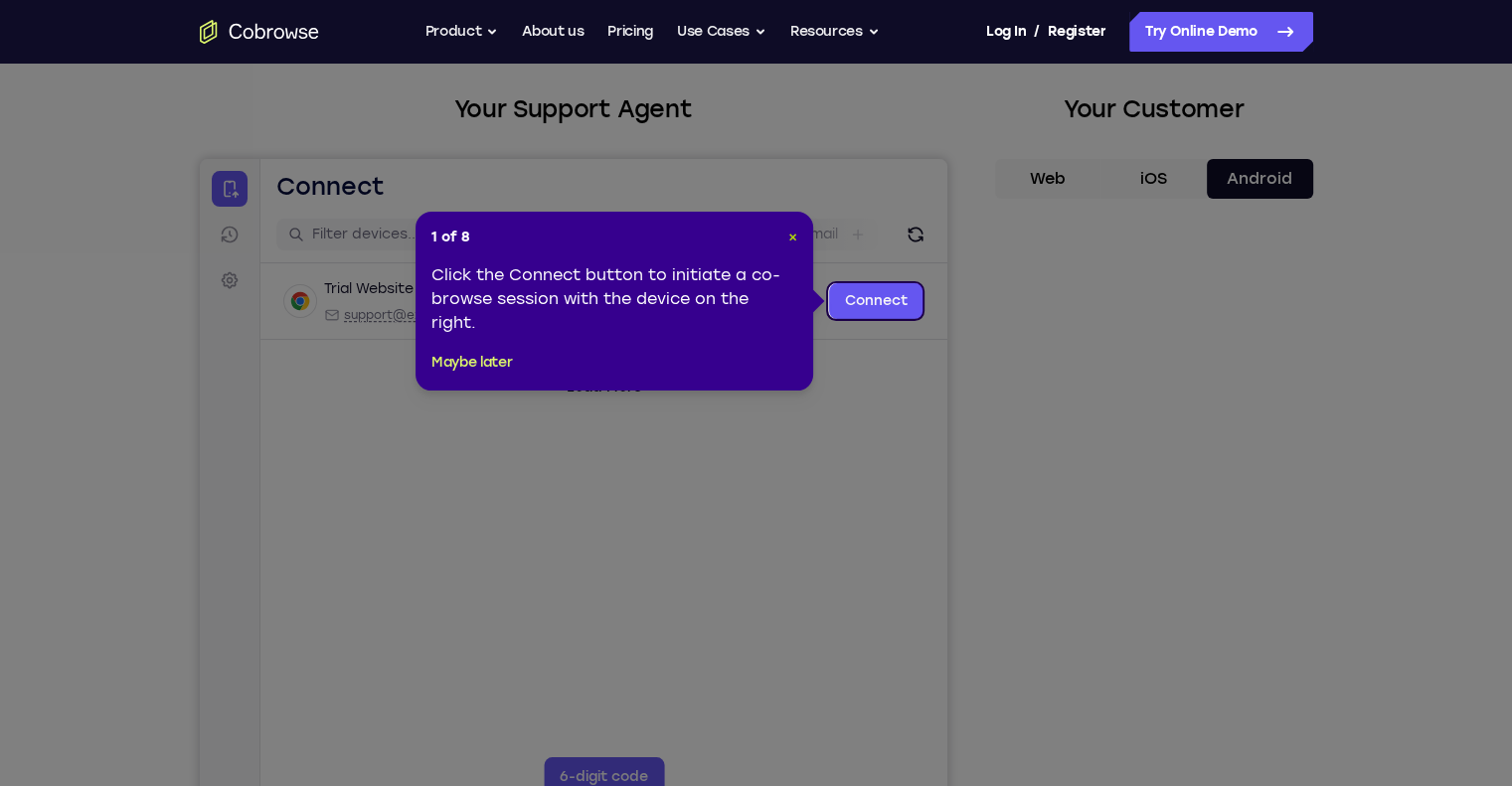 click on "×" at bounding box center (792, 236) 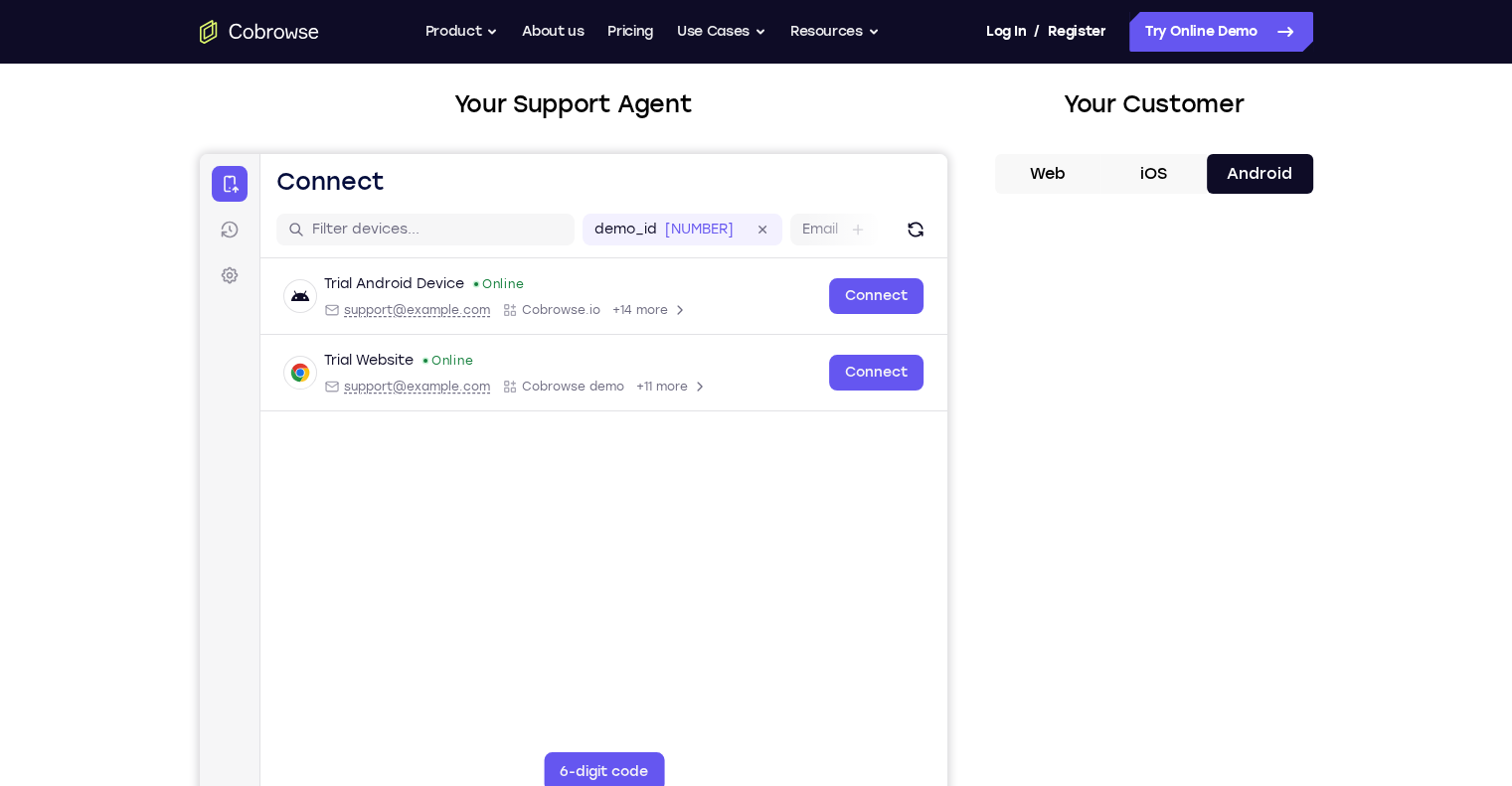 scroll, scrollTop: 0, scrollLeft: 0, axis: both 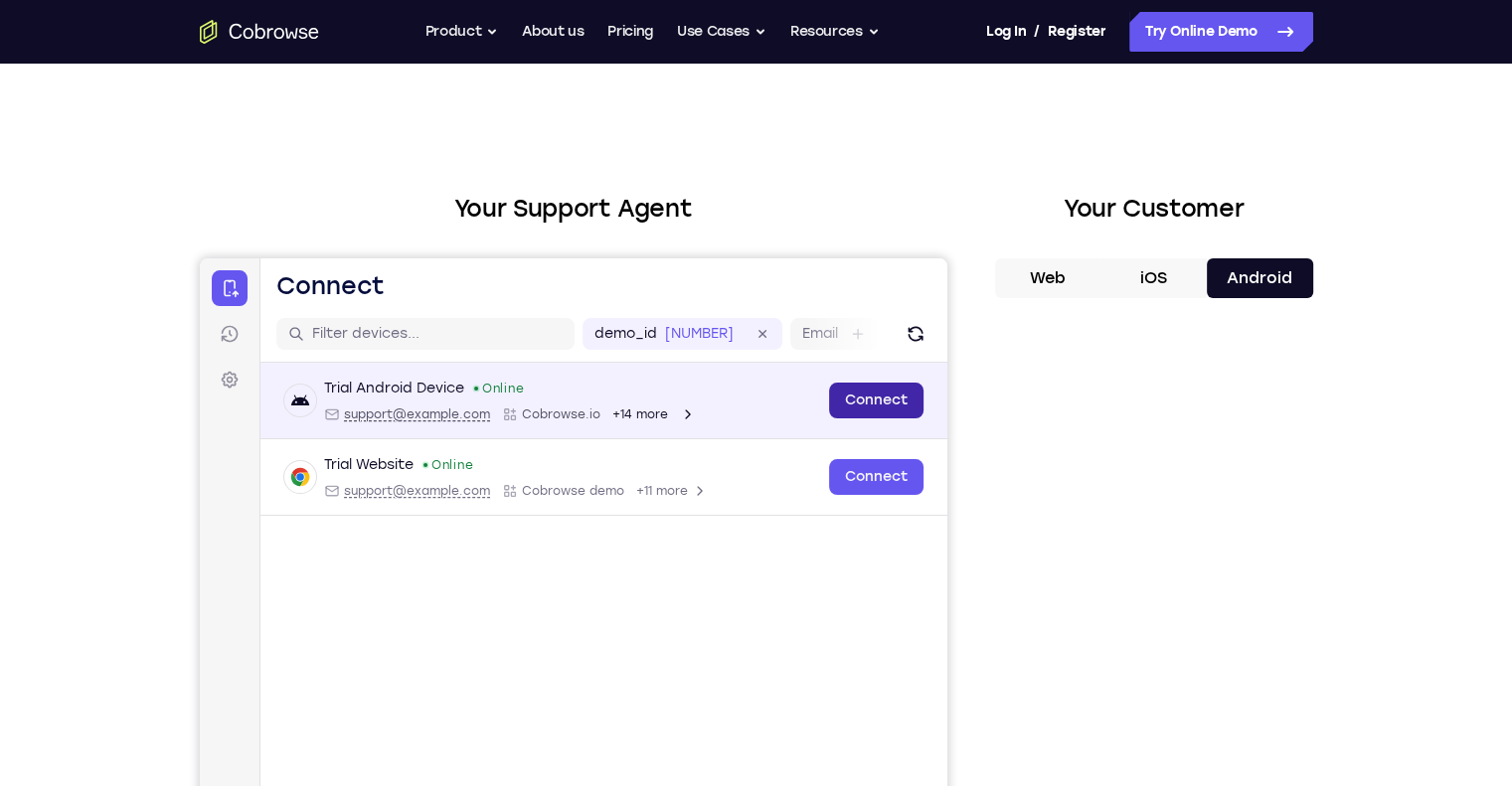 click on "Connect" at bounding box center [875, 400] 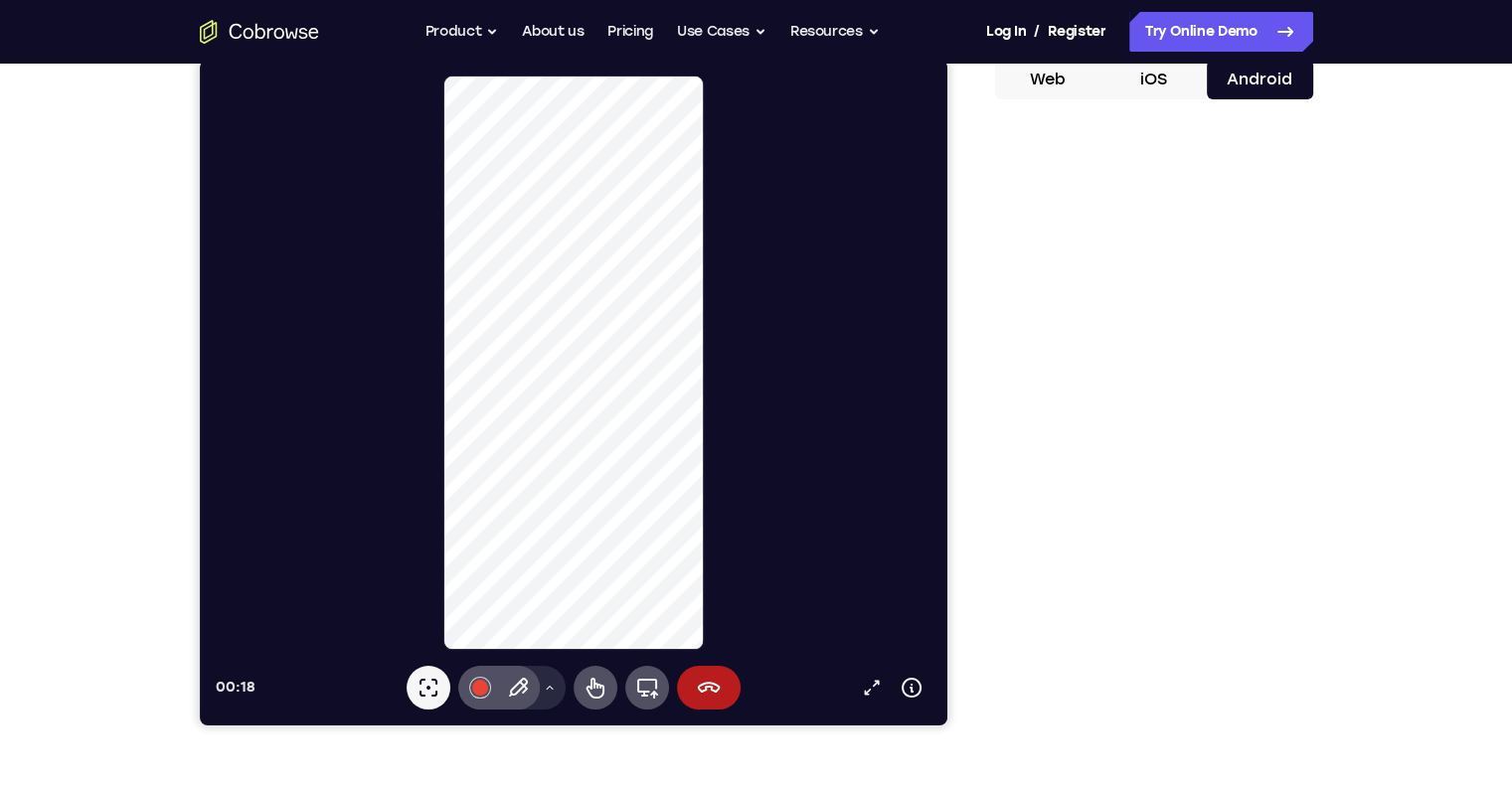 scroll, scrollTop: 199, scrollLeft: 0, axis: vertical 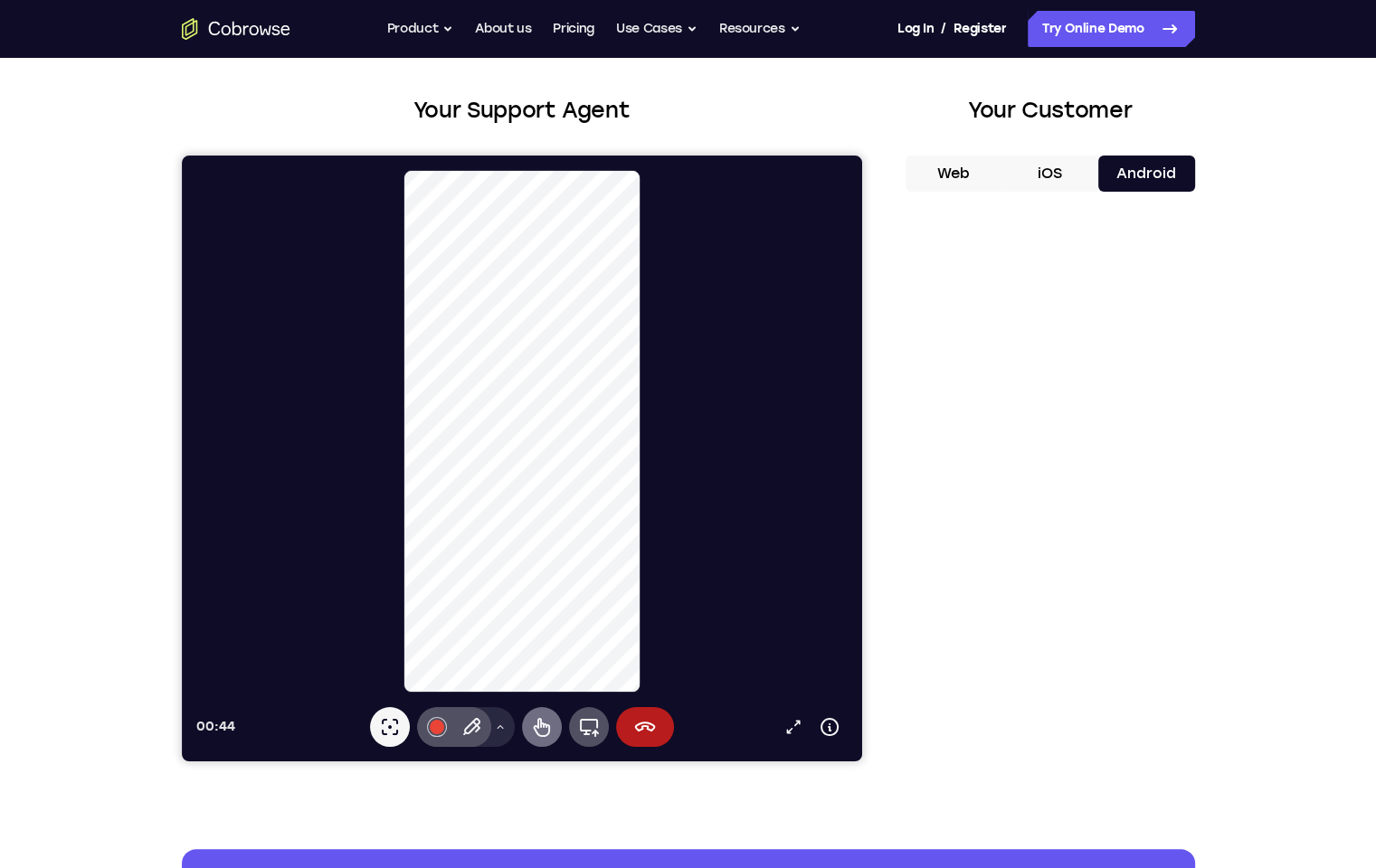 click 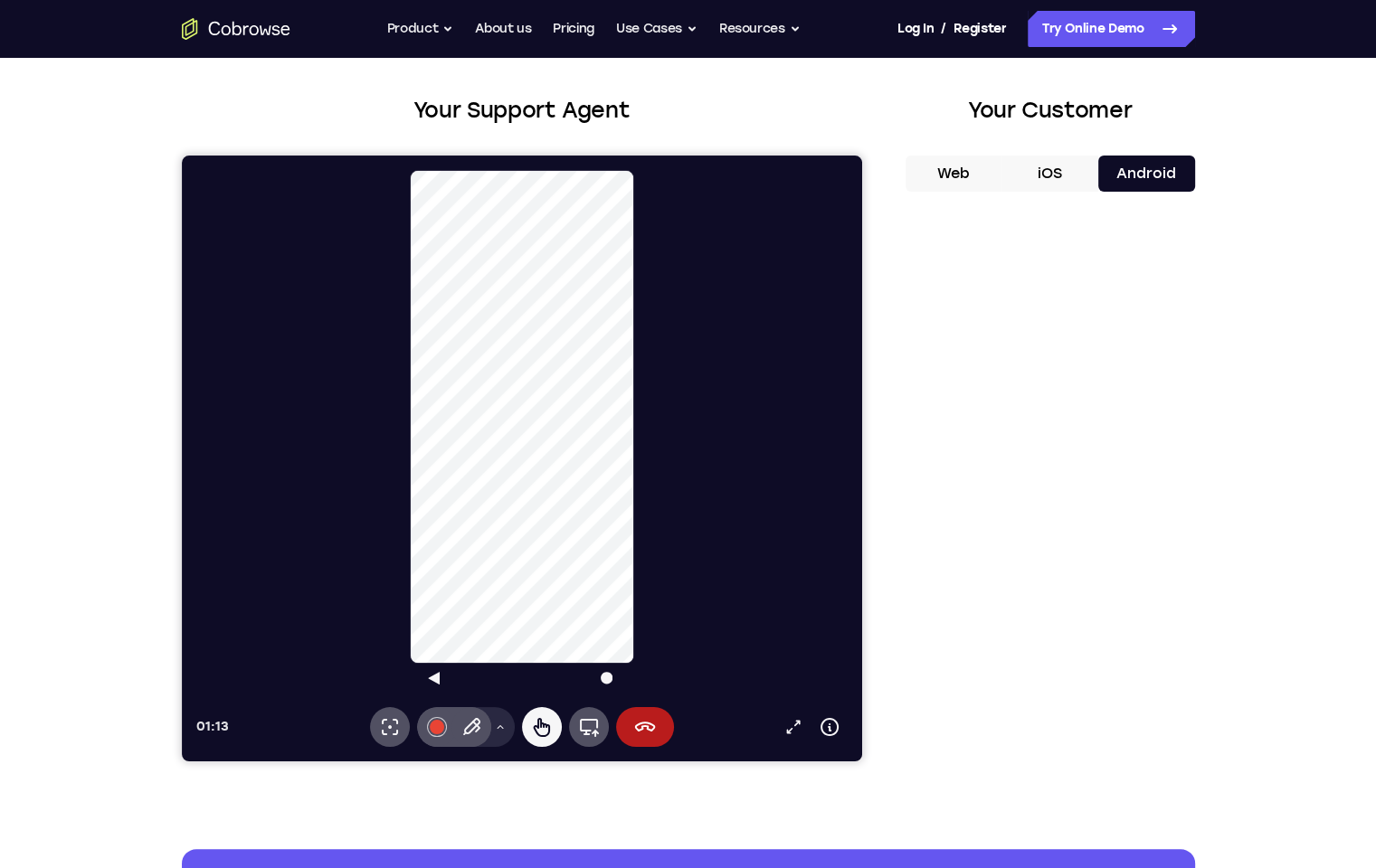 scroll, scrollTop: 0, scrollLeft: 0, axis: both 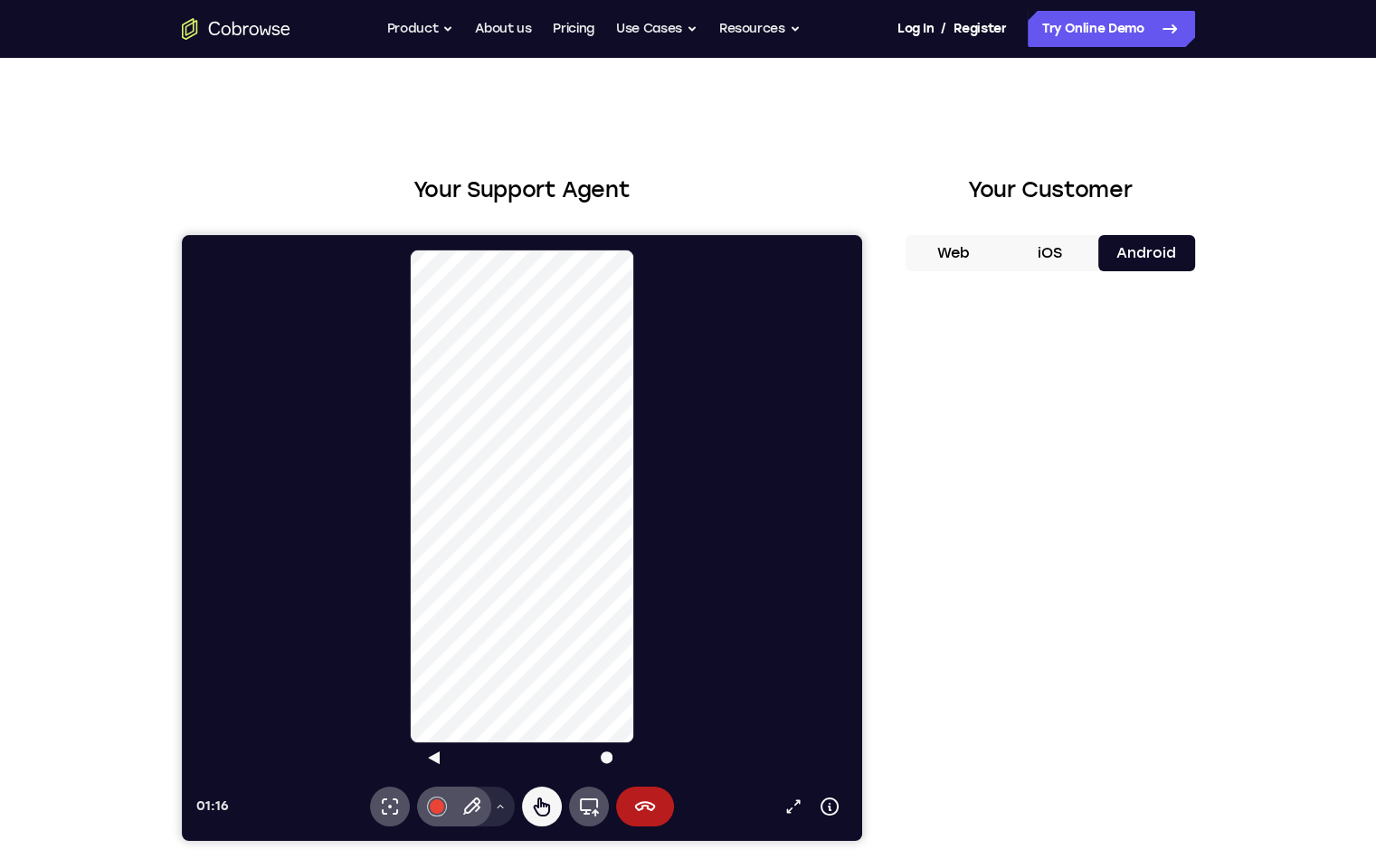 click on "play circle" at bounding box center (528, 511) 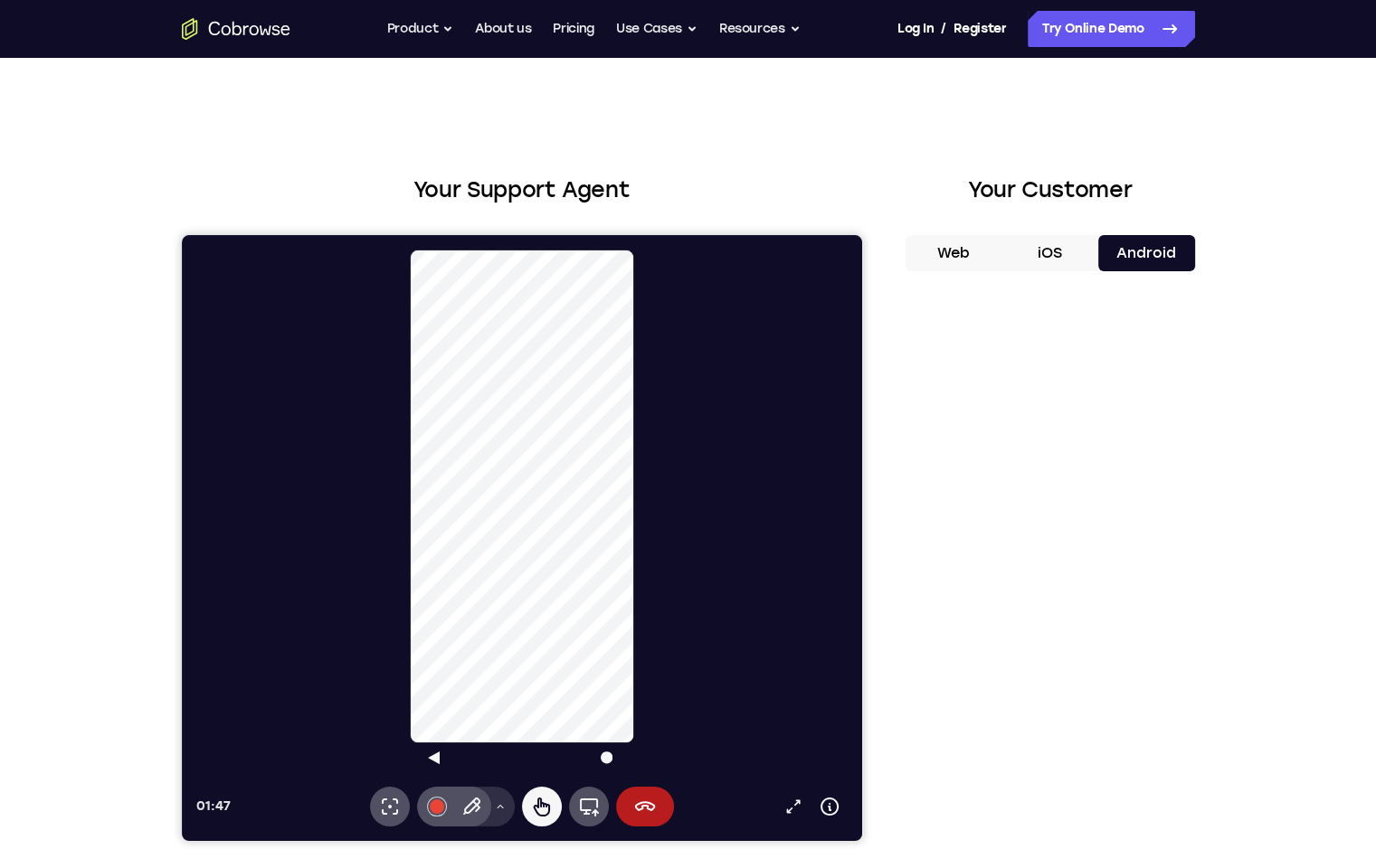 click on "Drawing tools menu" at bounding box center [499, 807] 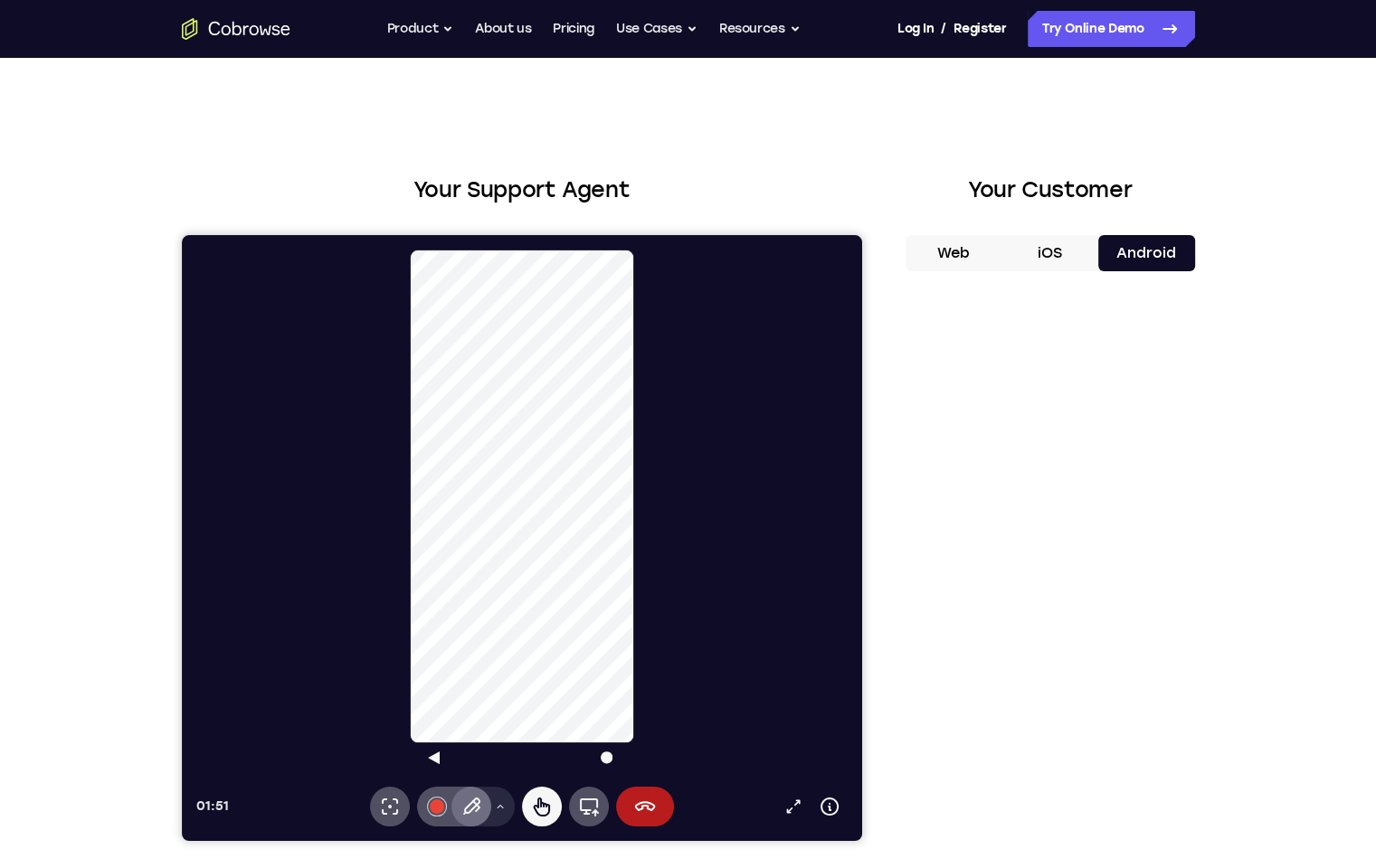 click 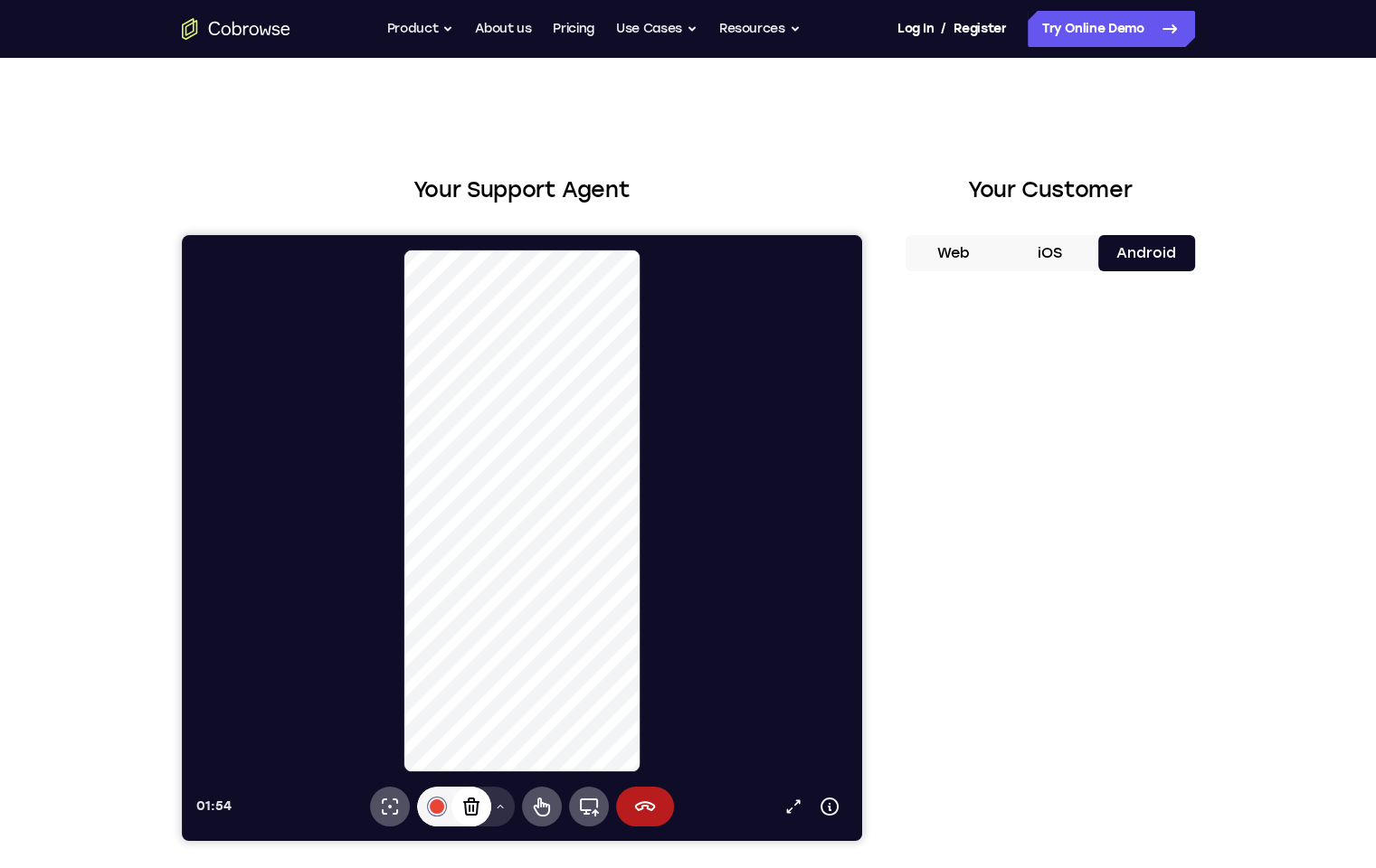 click 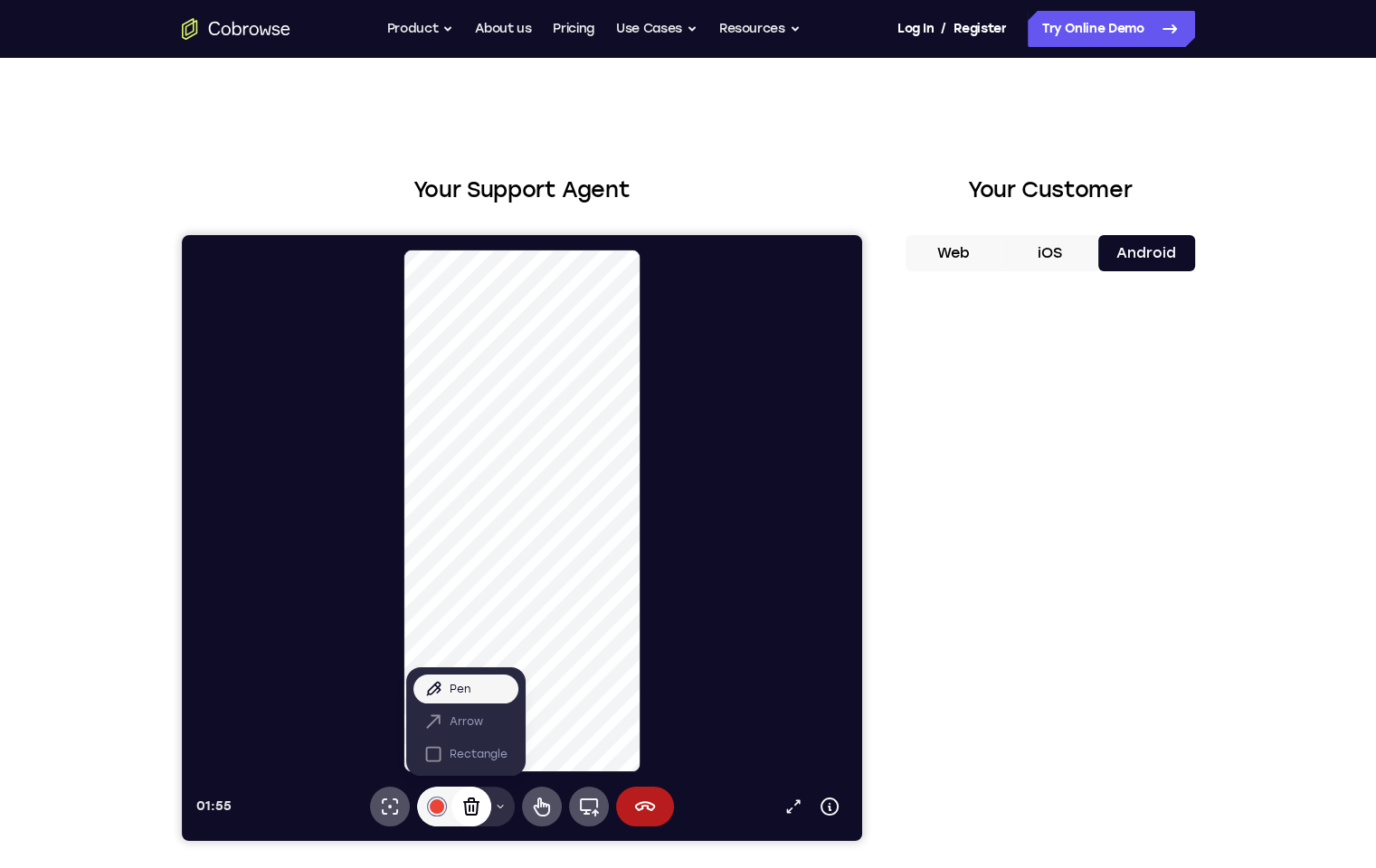 click on "Pen   Arrow   Rectangle" at bounding box center [465, 722] 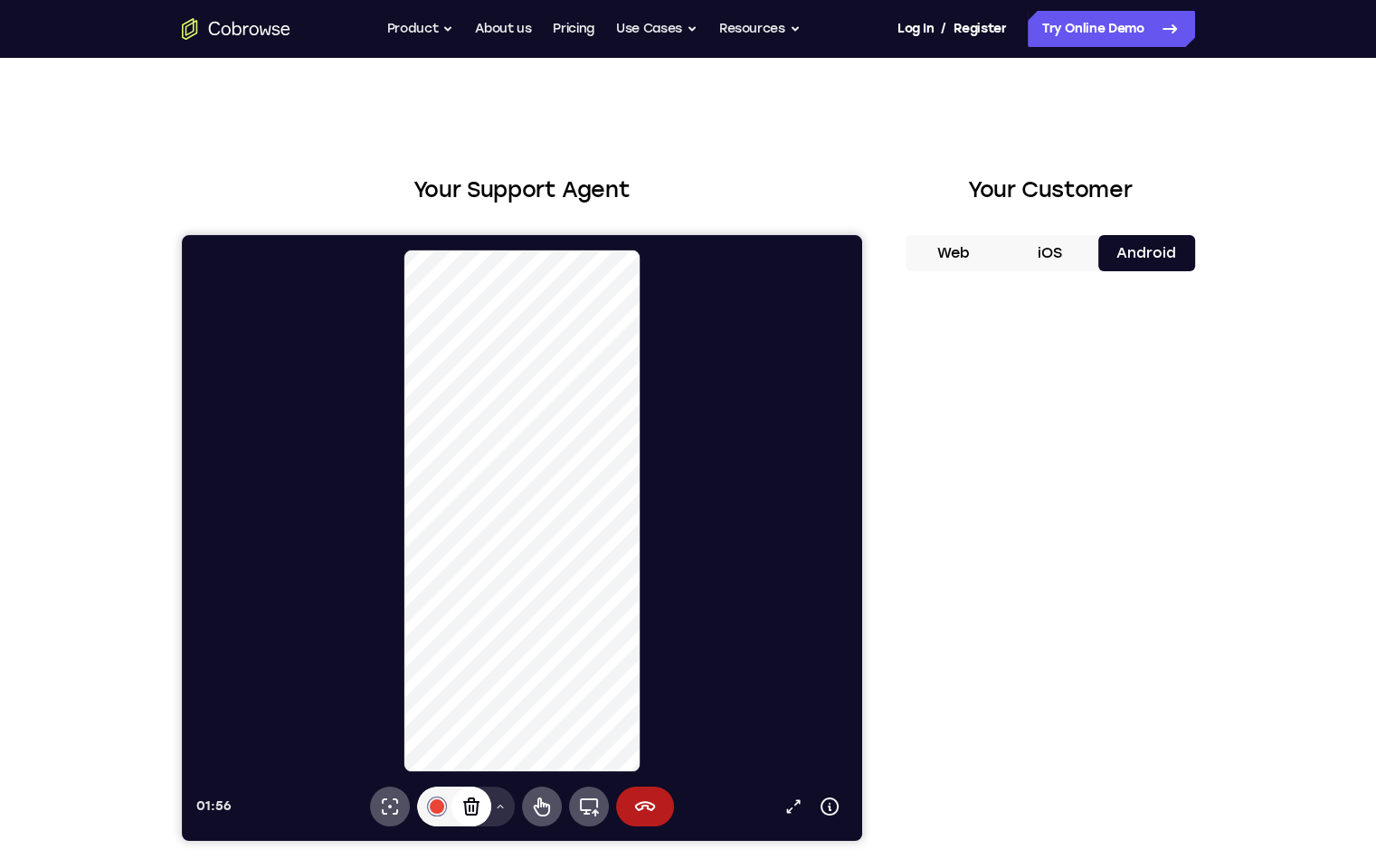 click 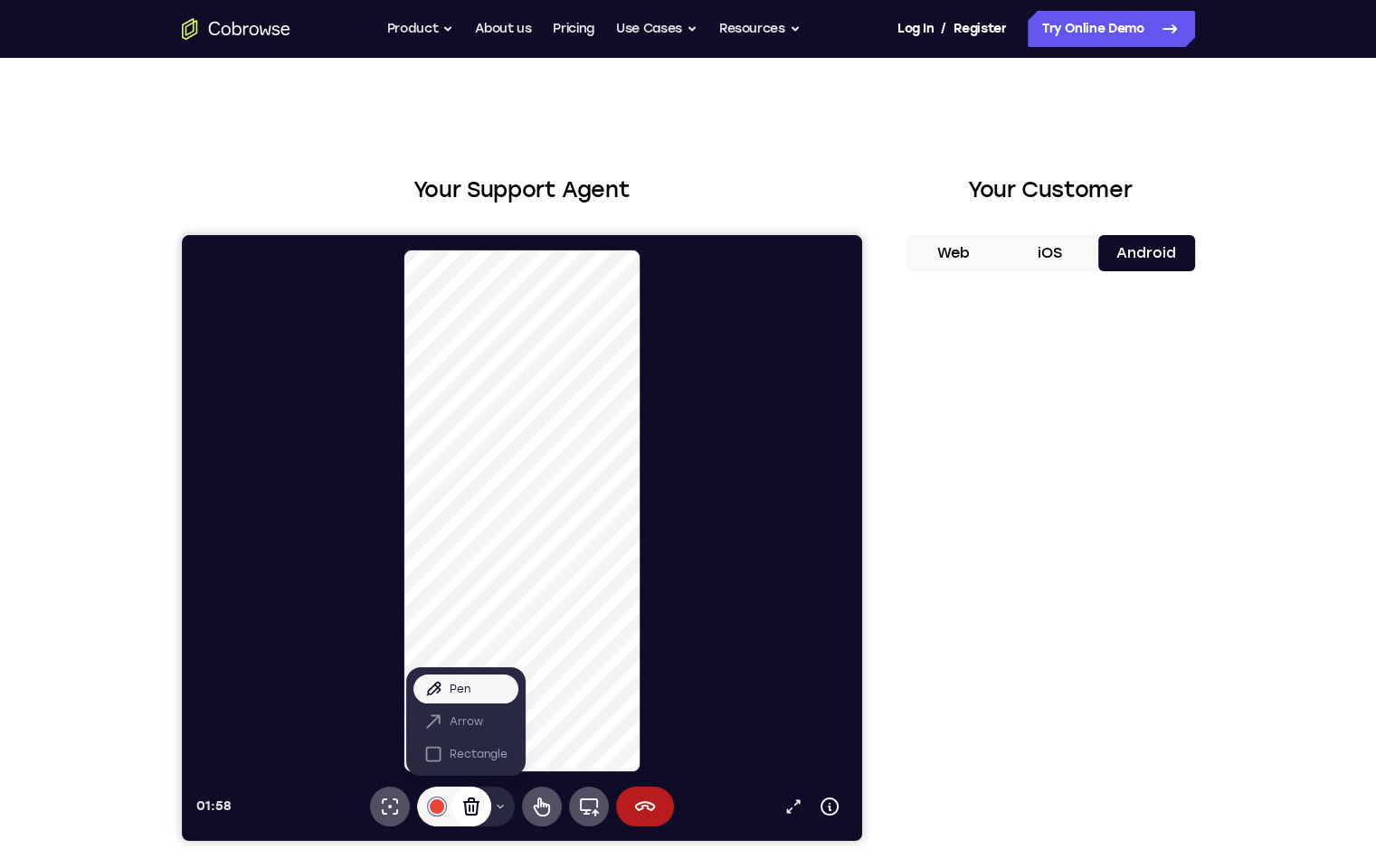 click 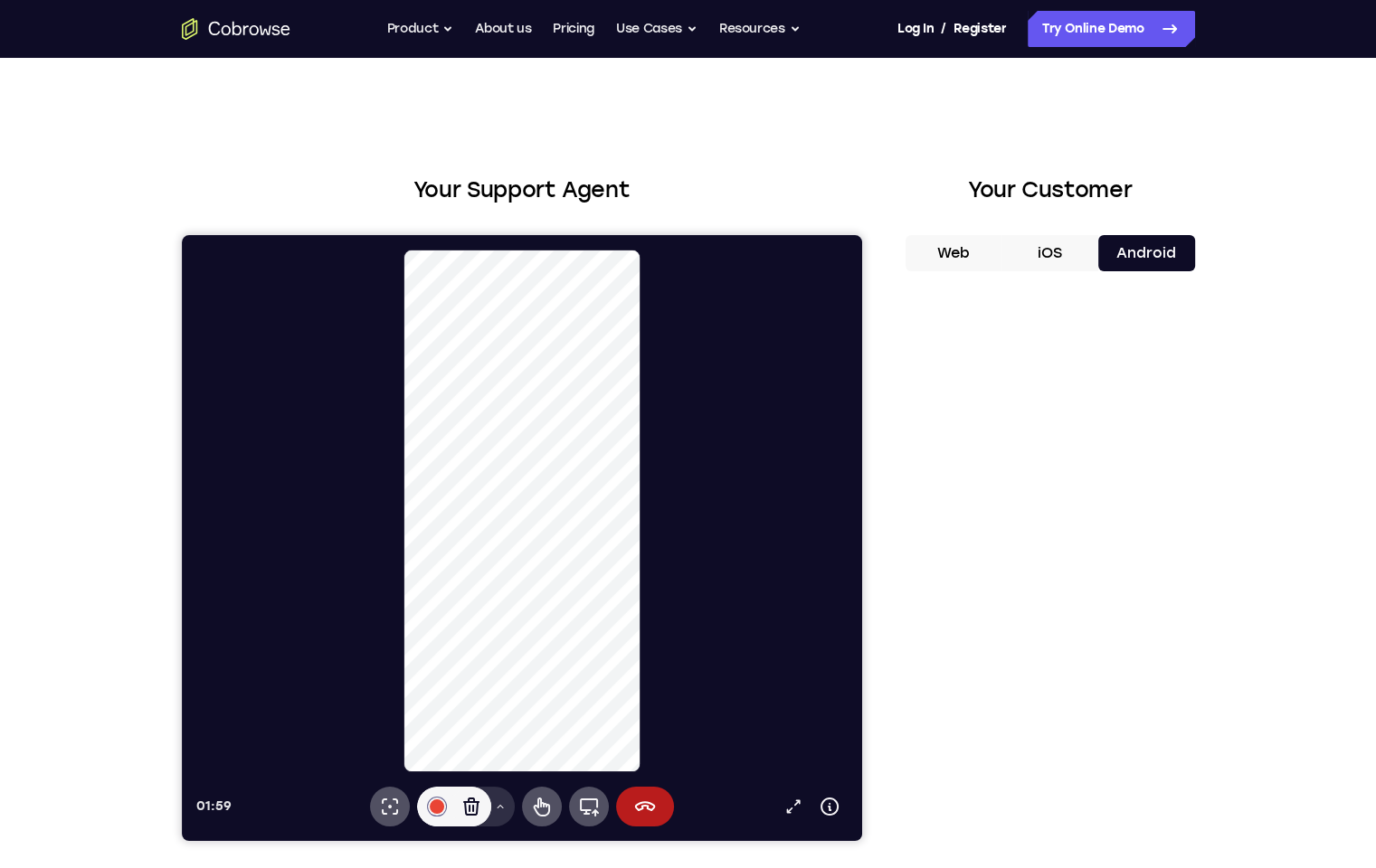 click on "Drawing tools menu" at bounding box center (499, 807) 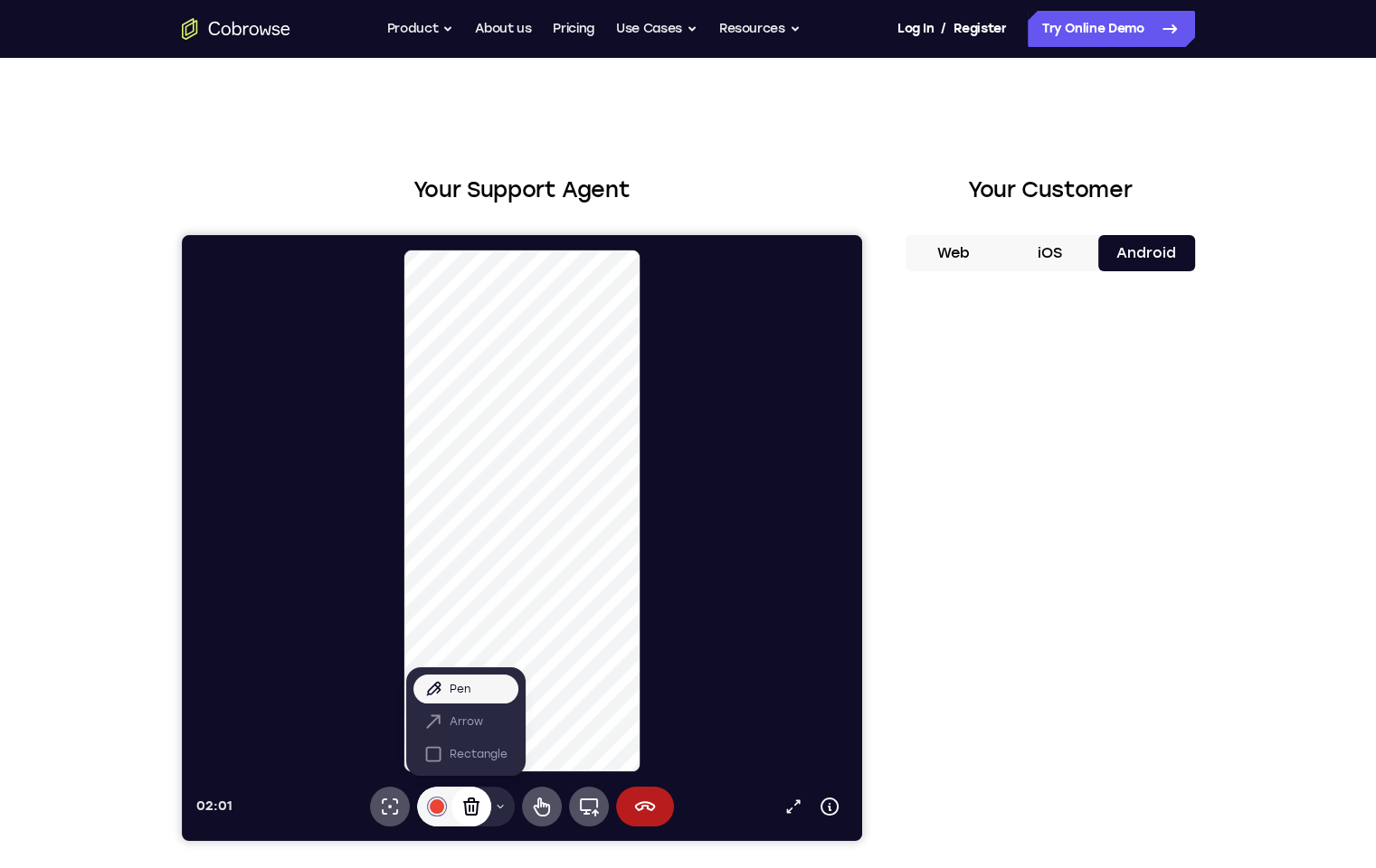 click 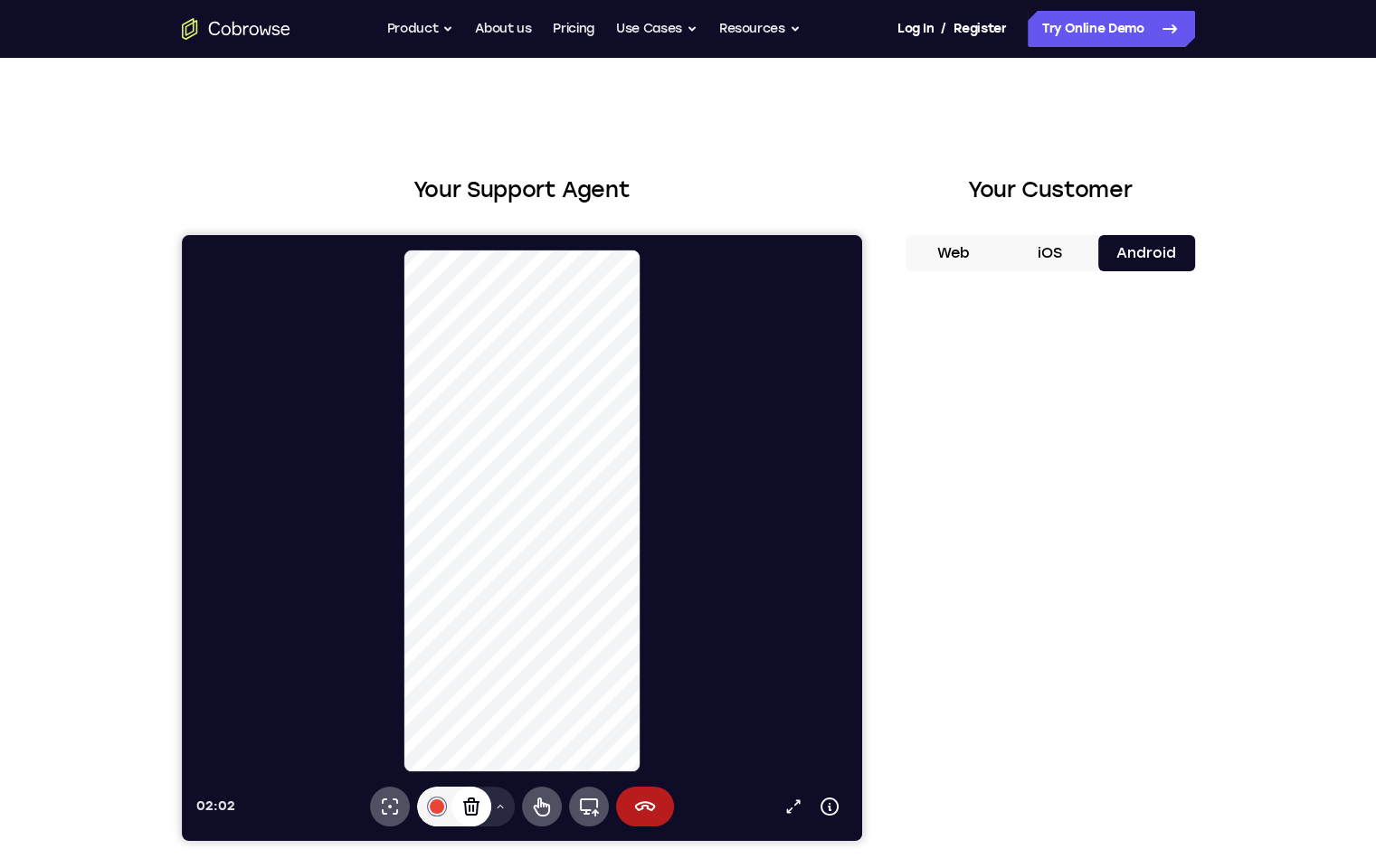 click 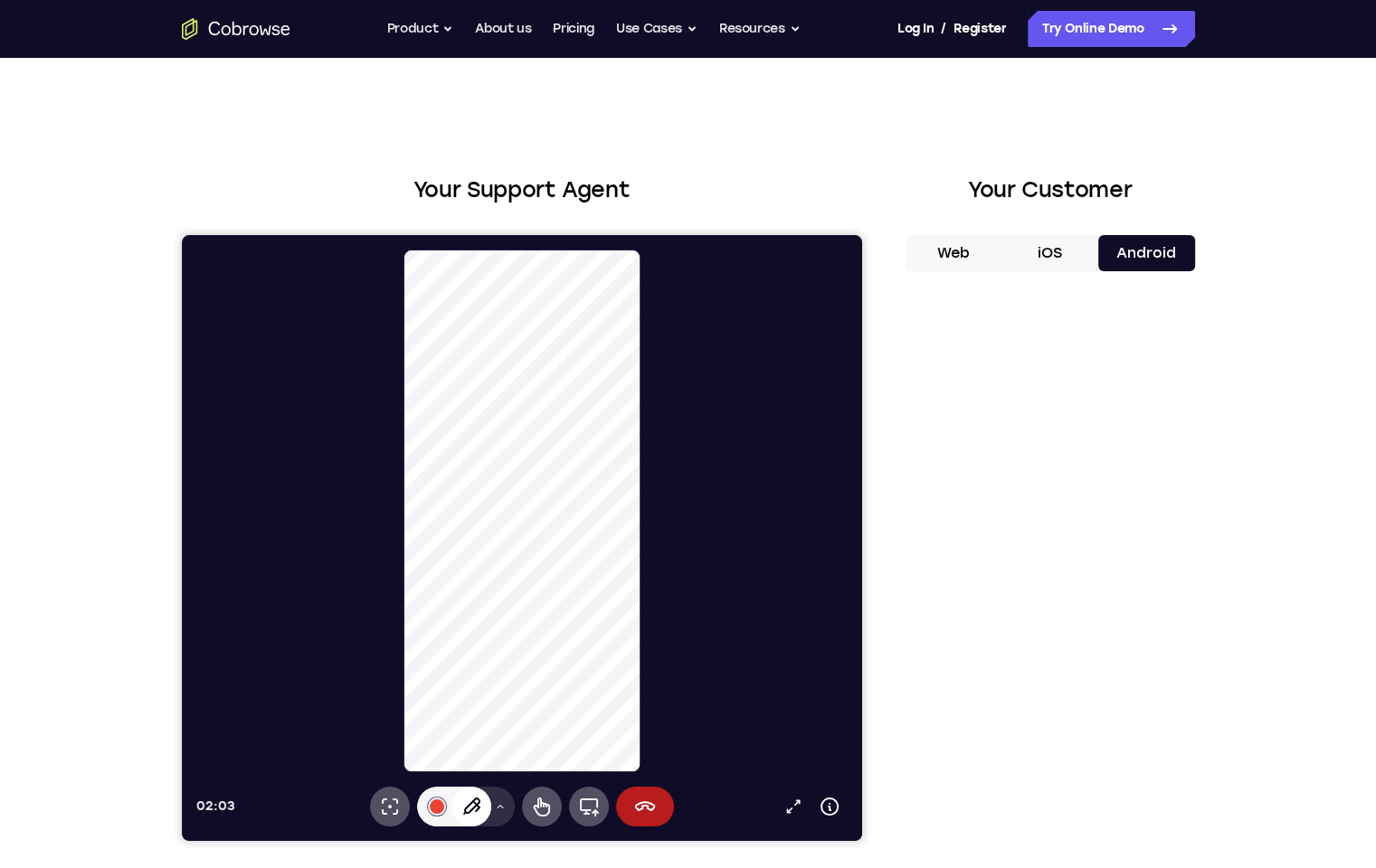 click 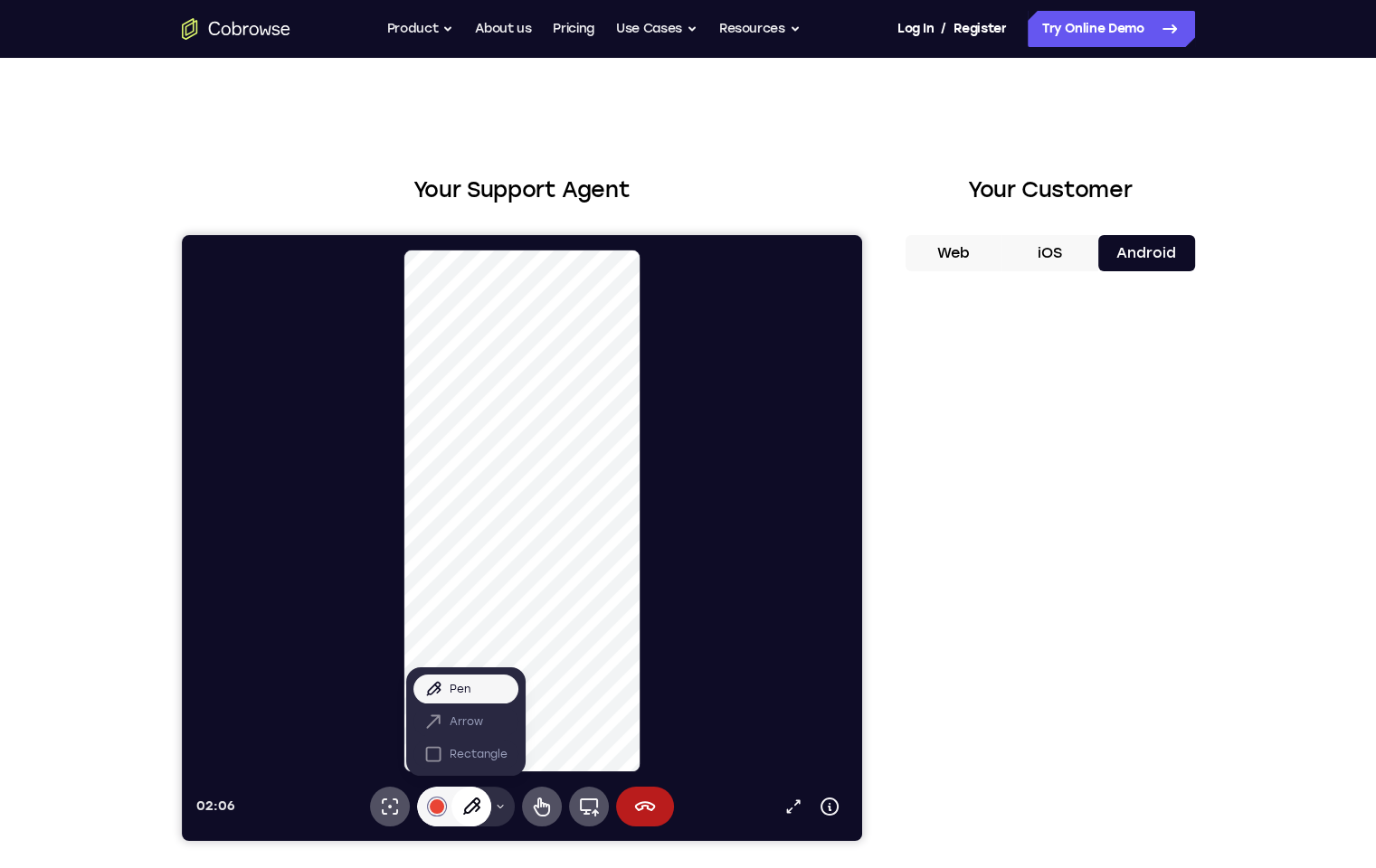 click 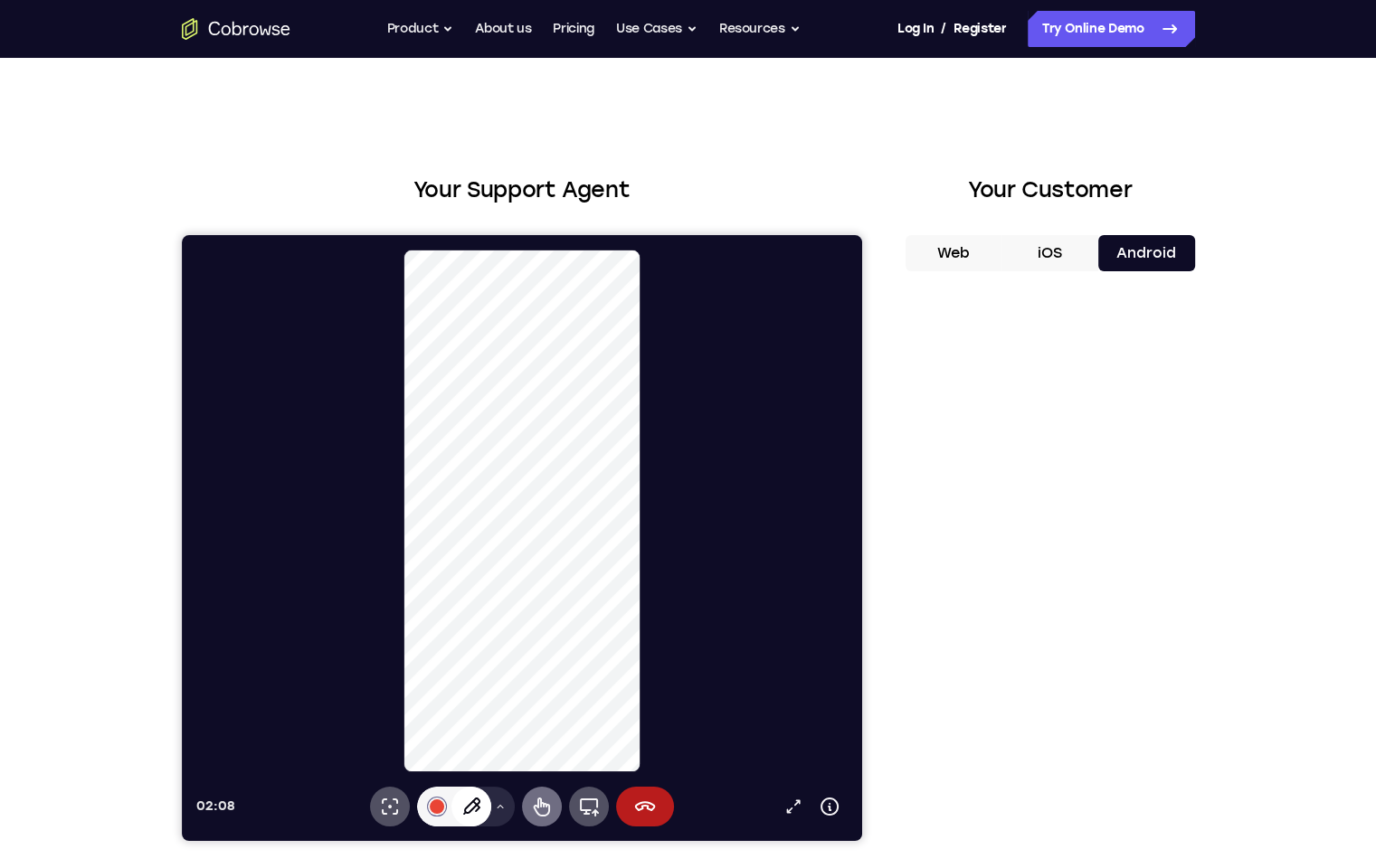 click 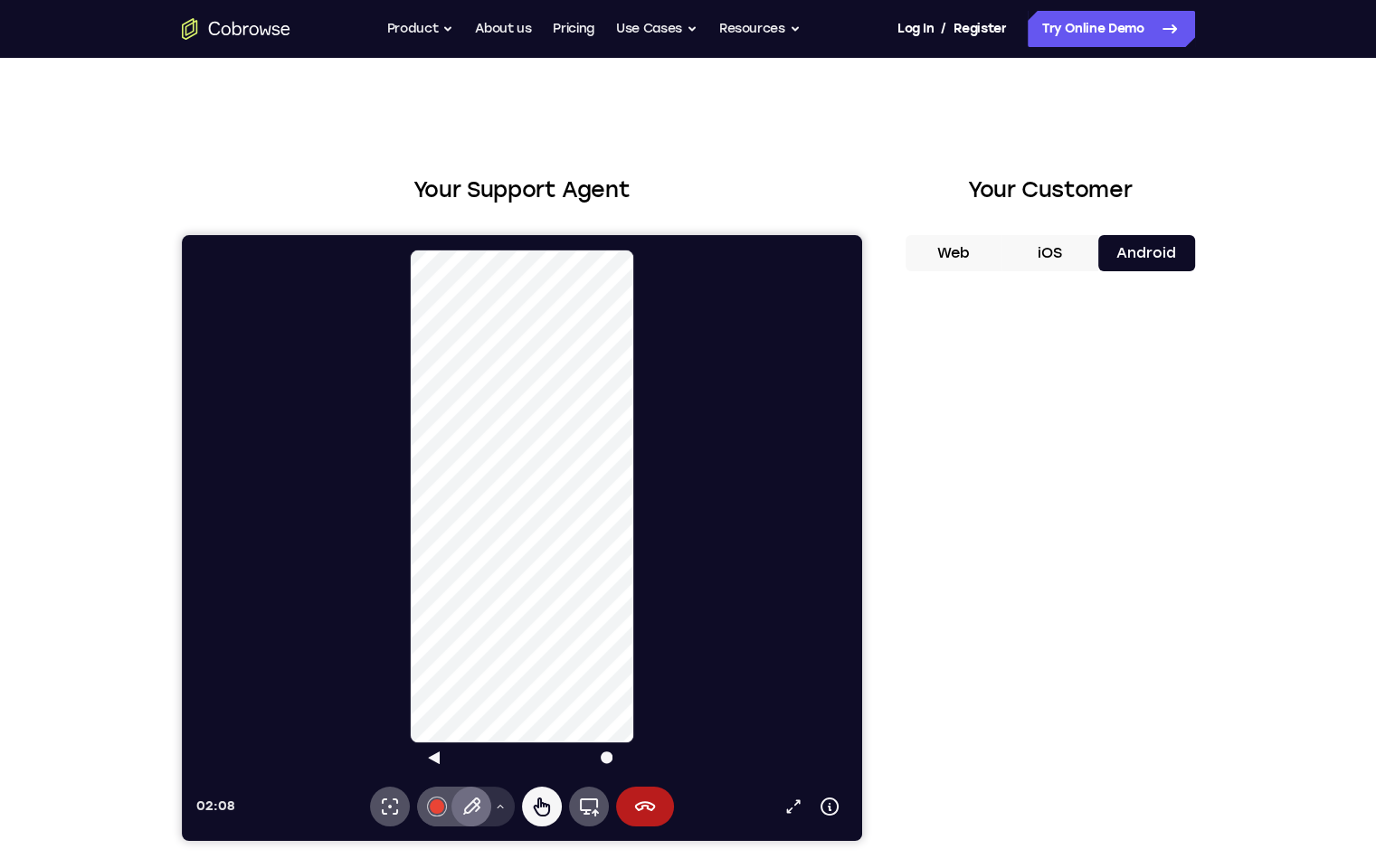 click on "Drawing tools menu" at bounding box center [499, 807] 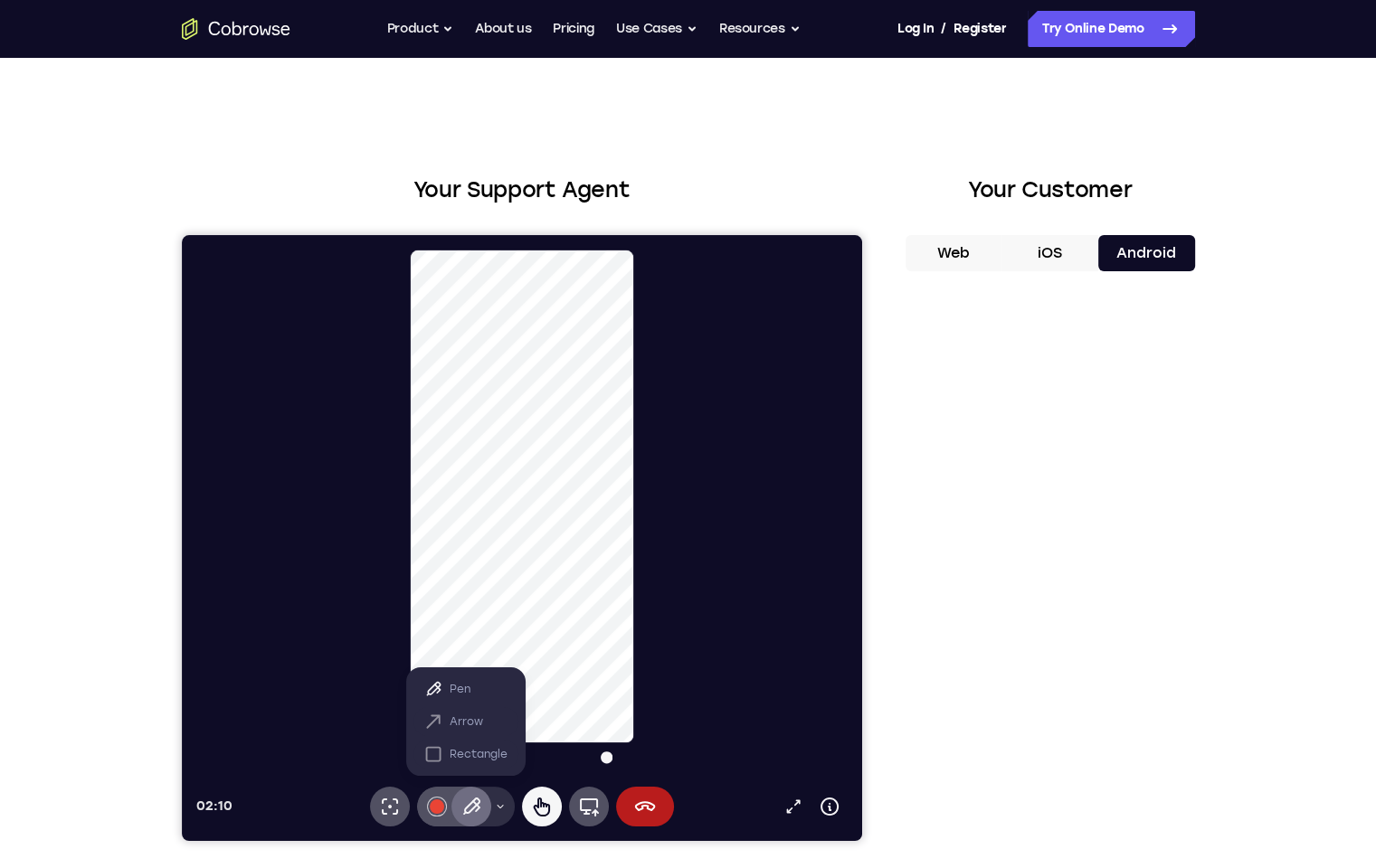 click 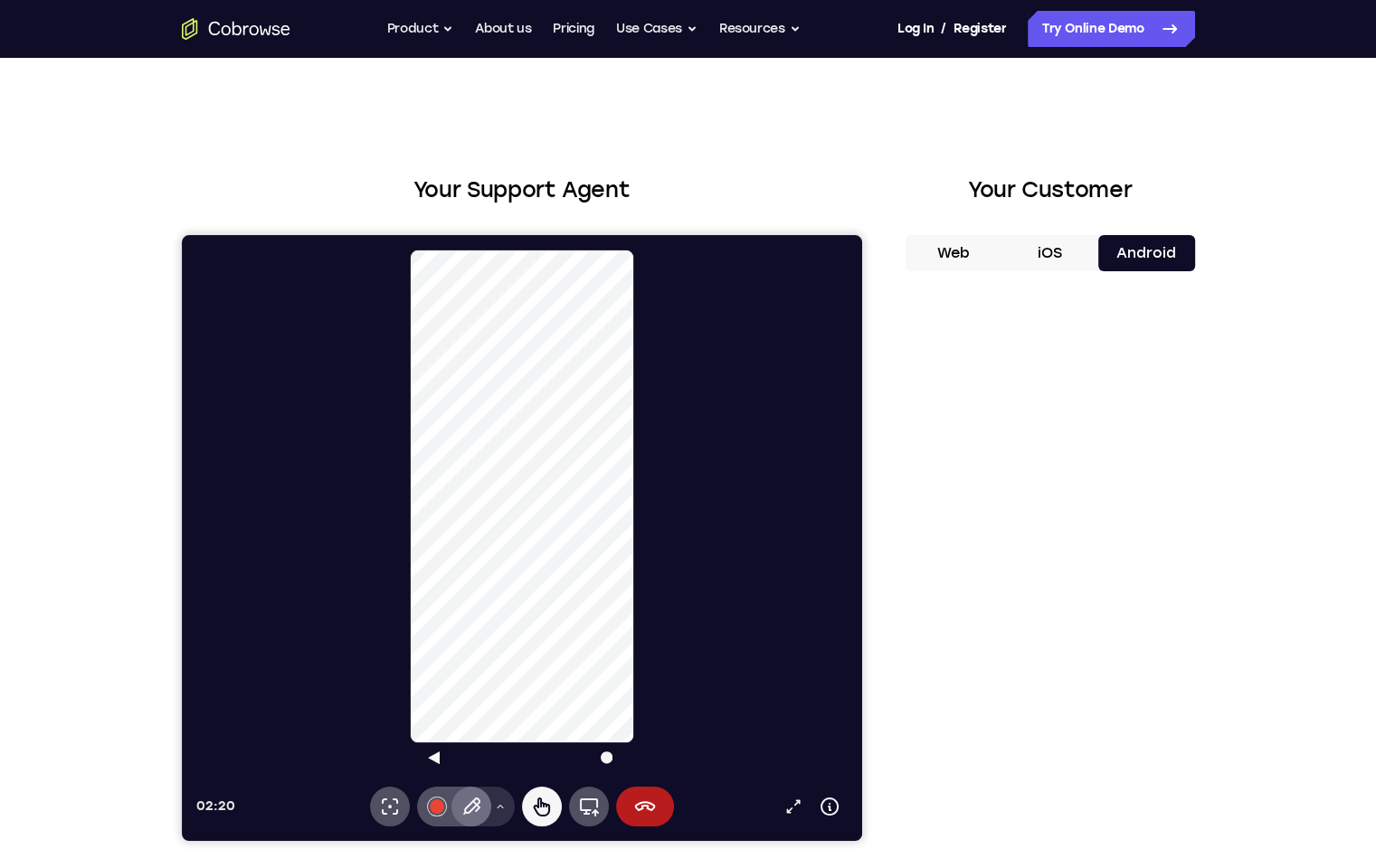 click 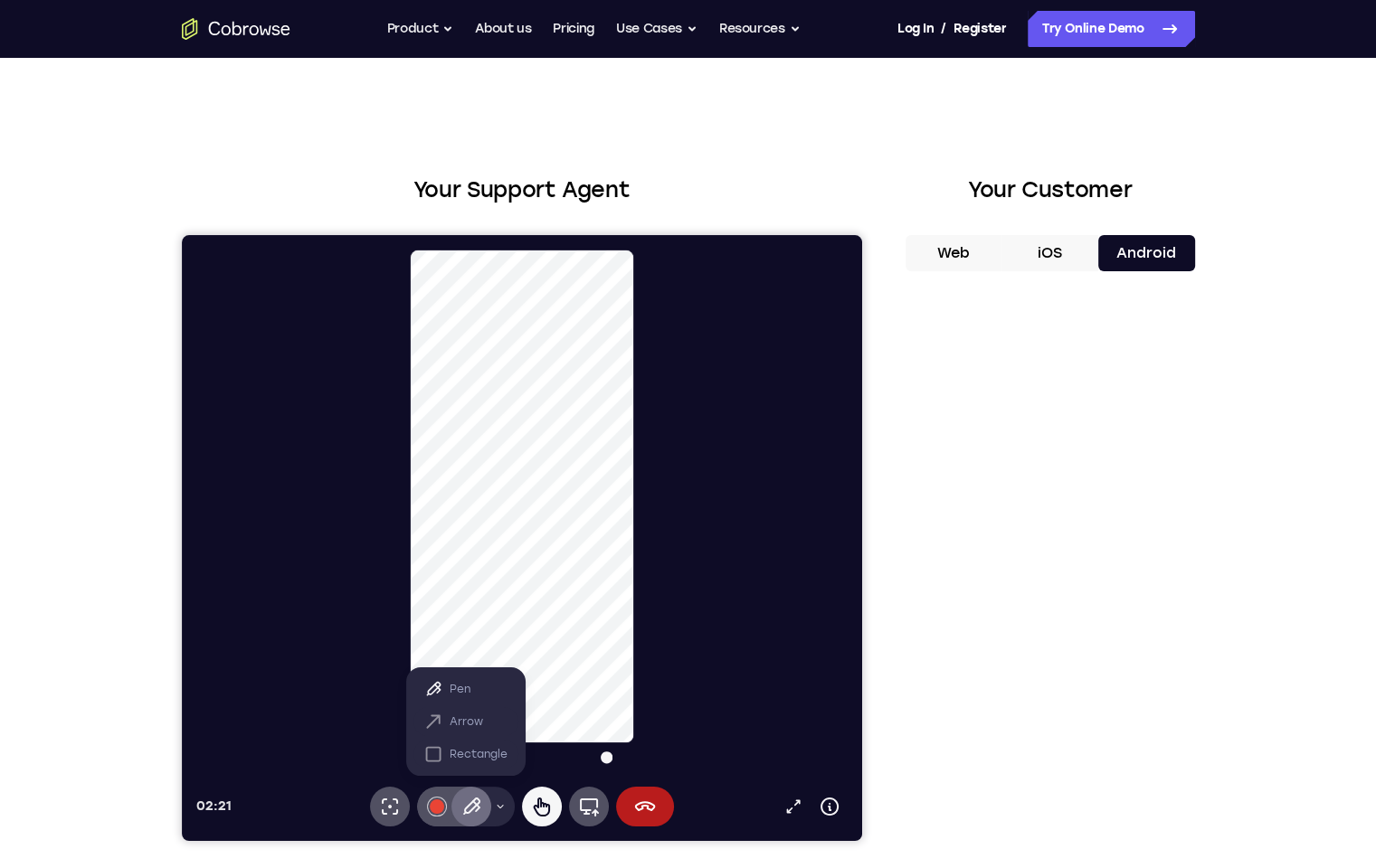 click 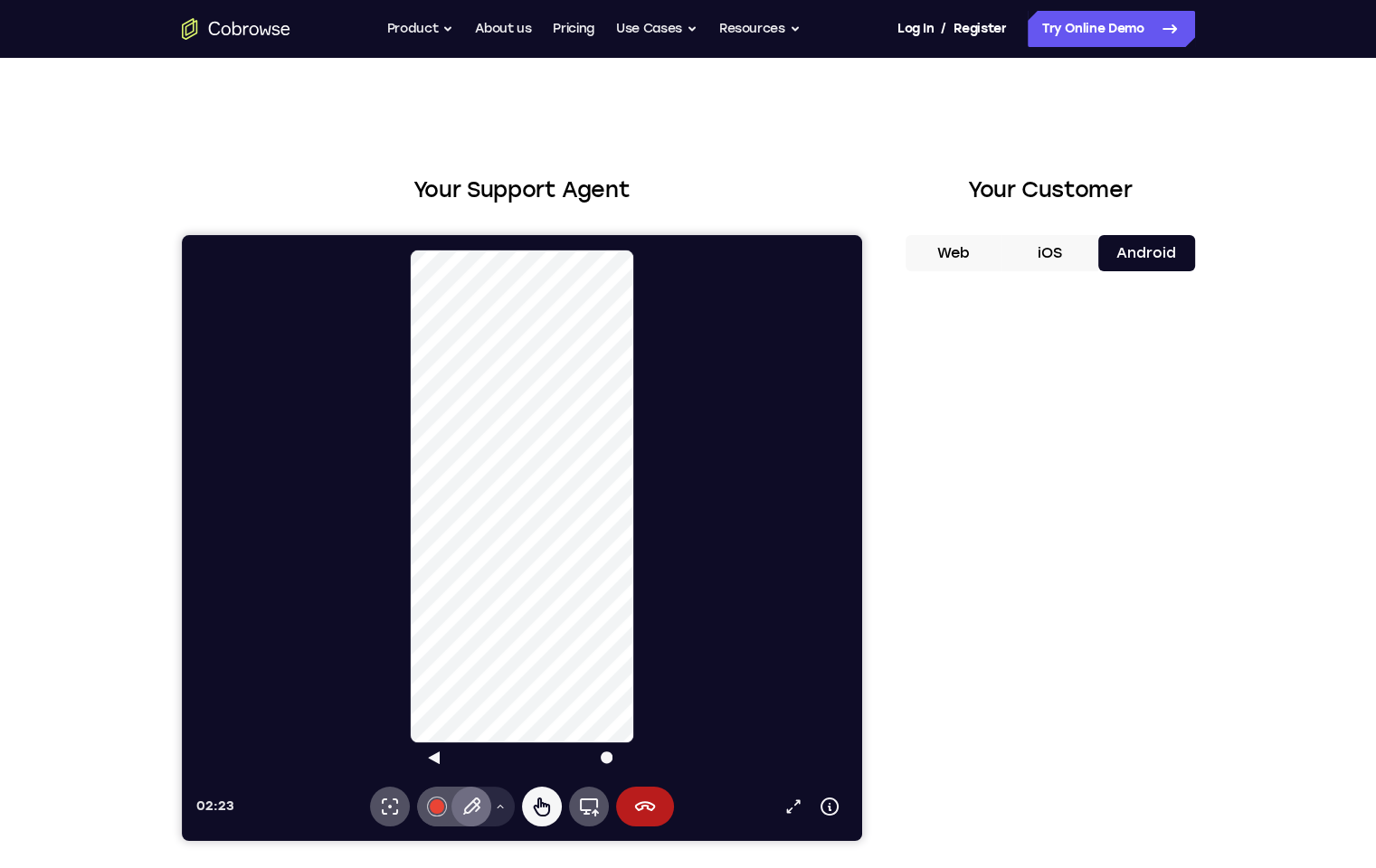 click 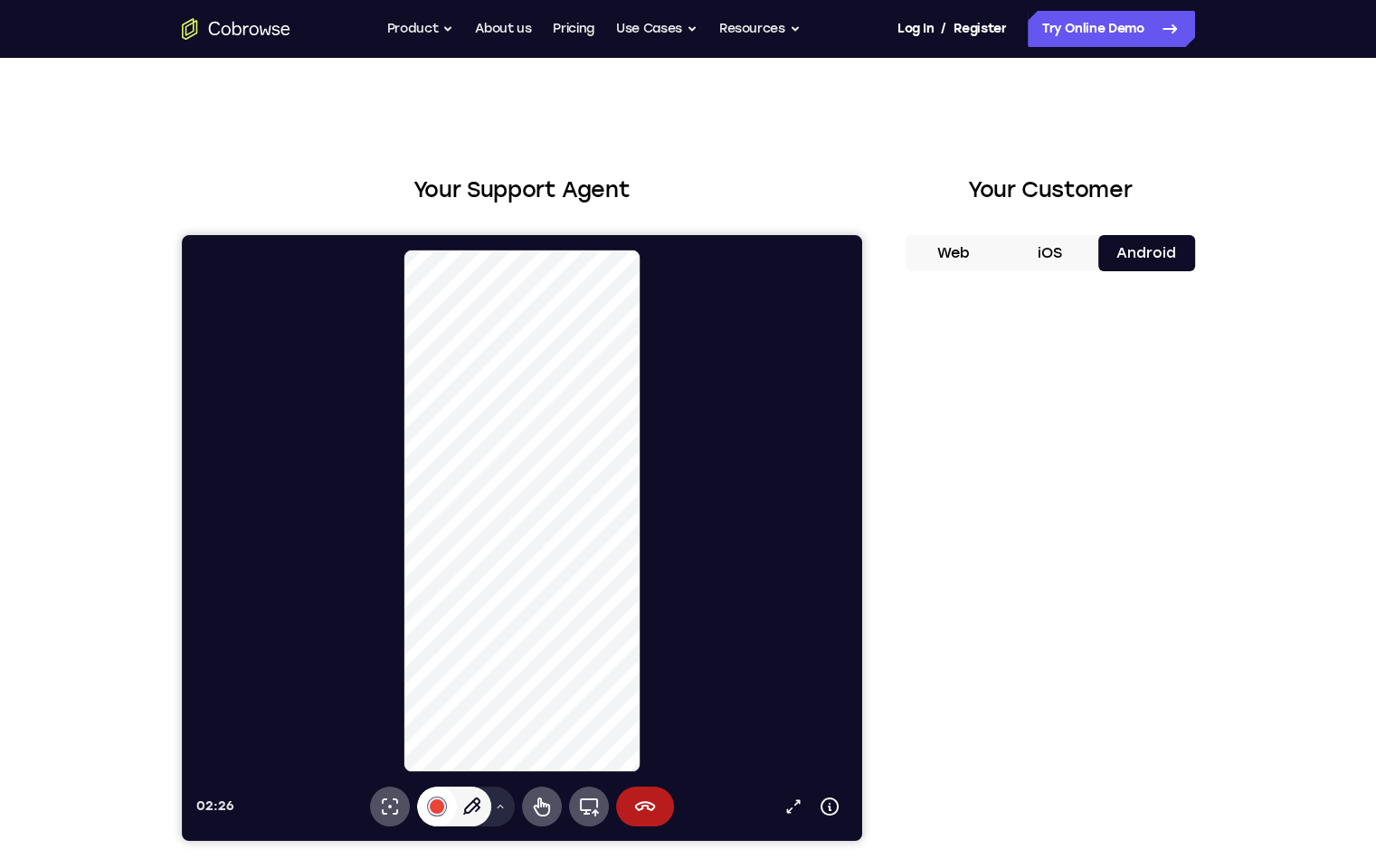 click on "#e94435" at bounding box center [436, 807] 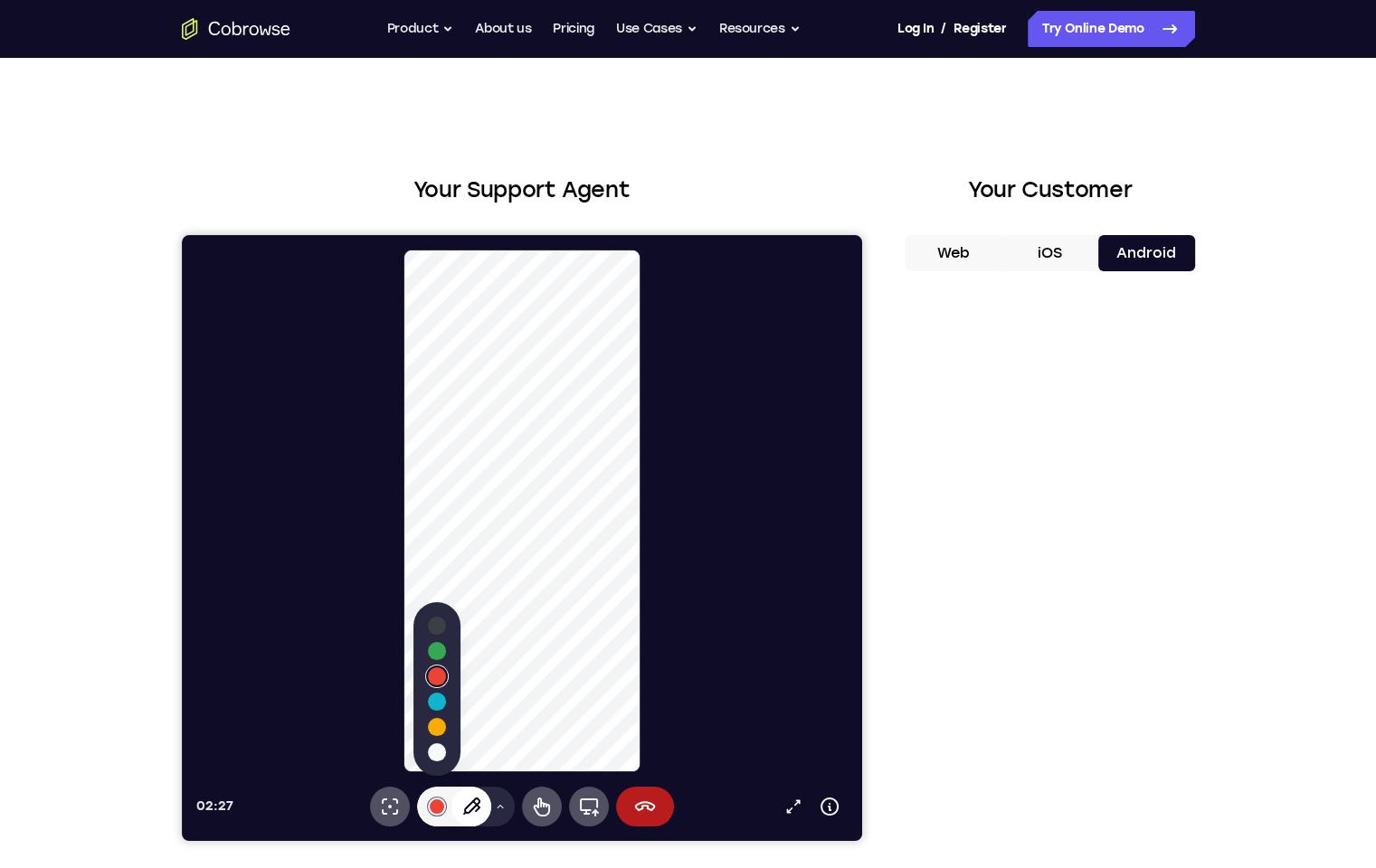 click 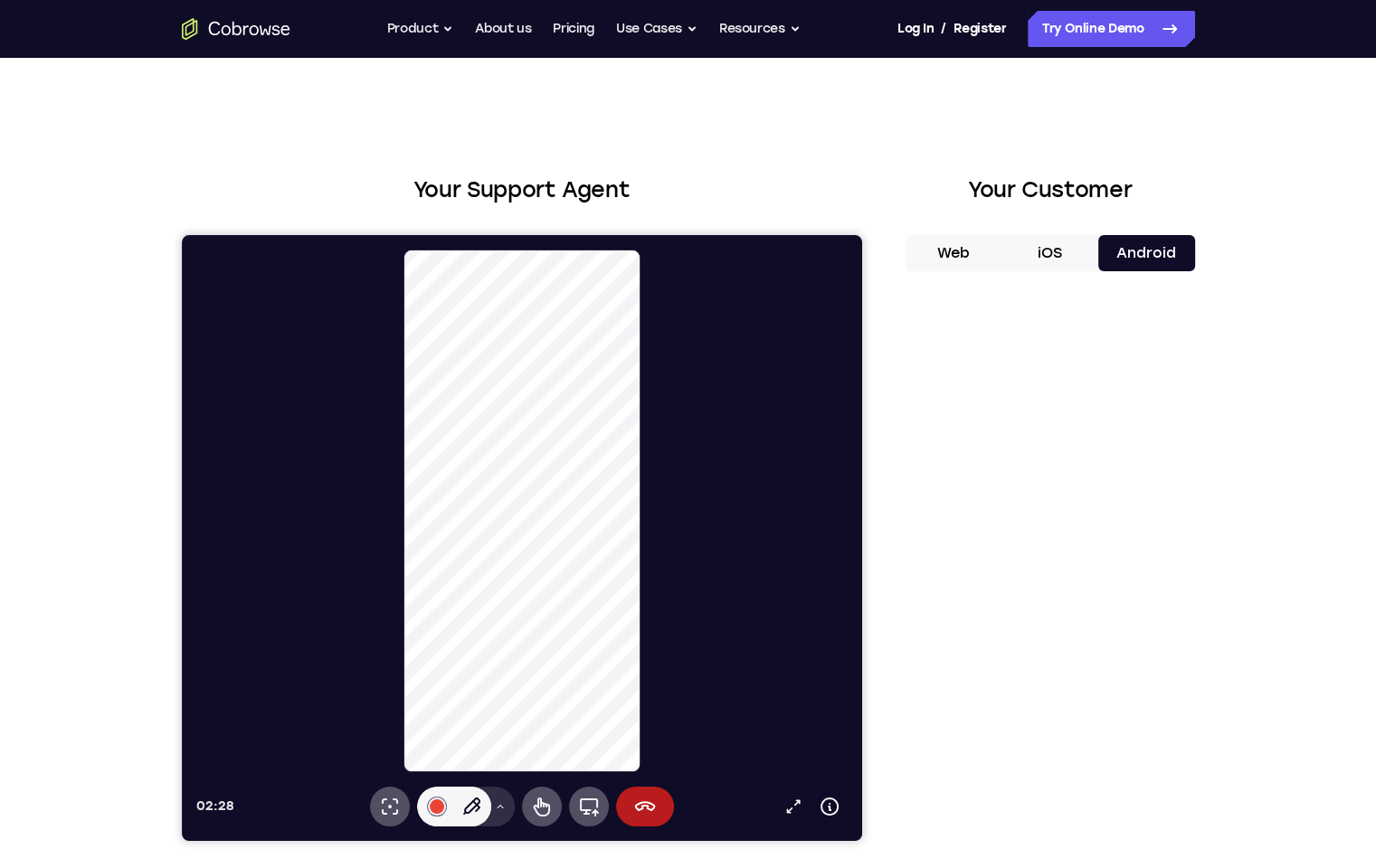click 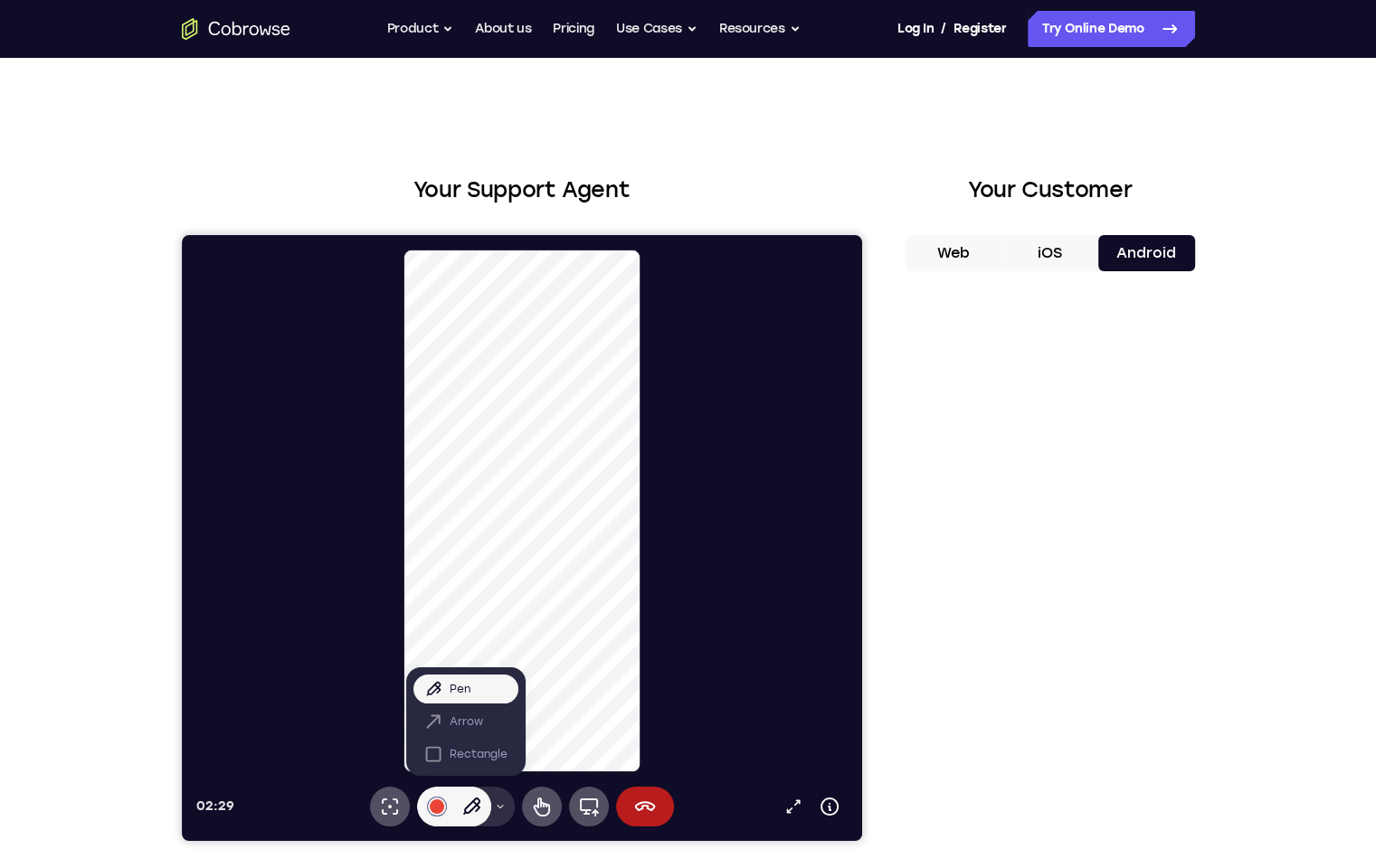 click 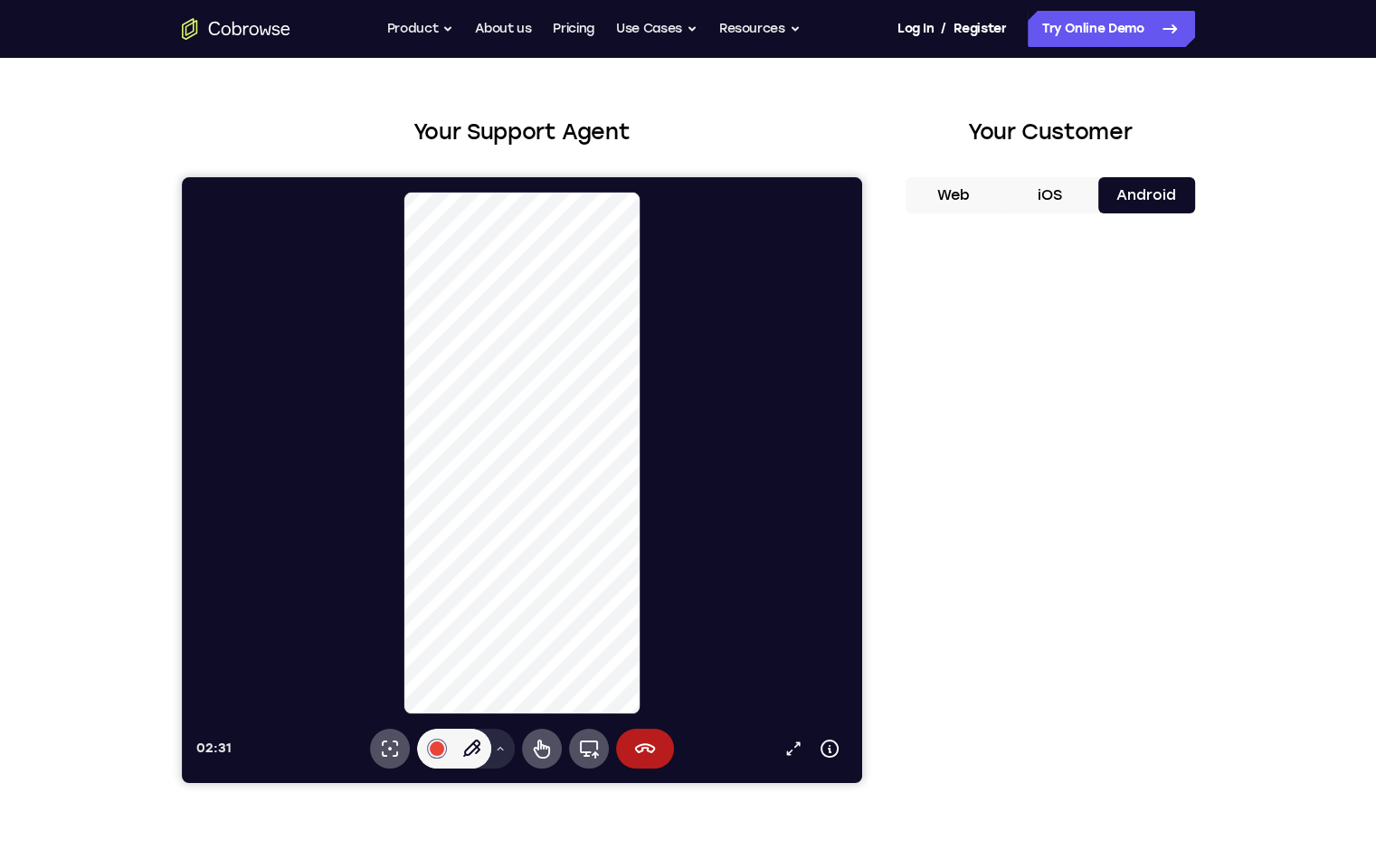 scroll, scrollTop: 90, scrollLeft: 0, axis: vertical 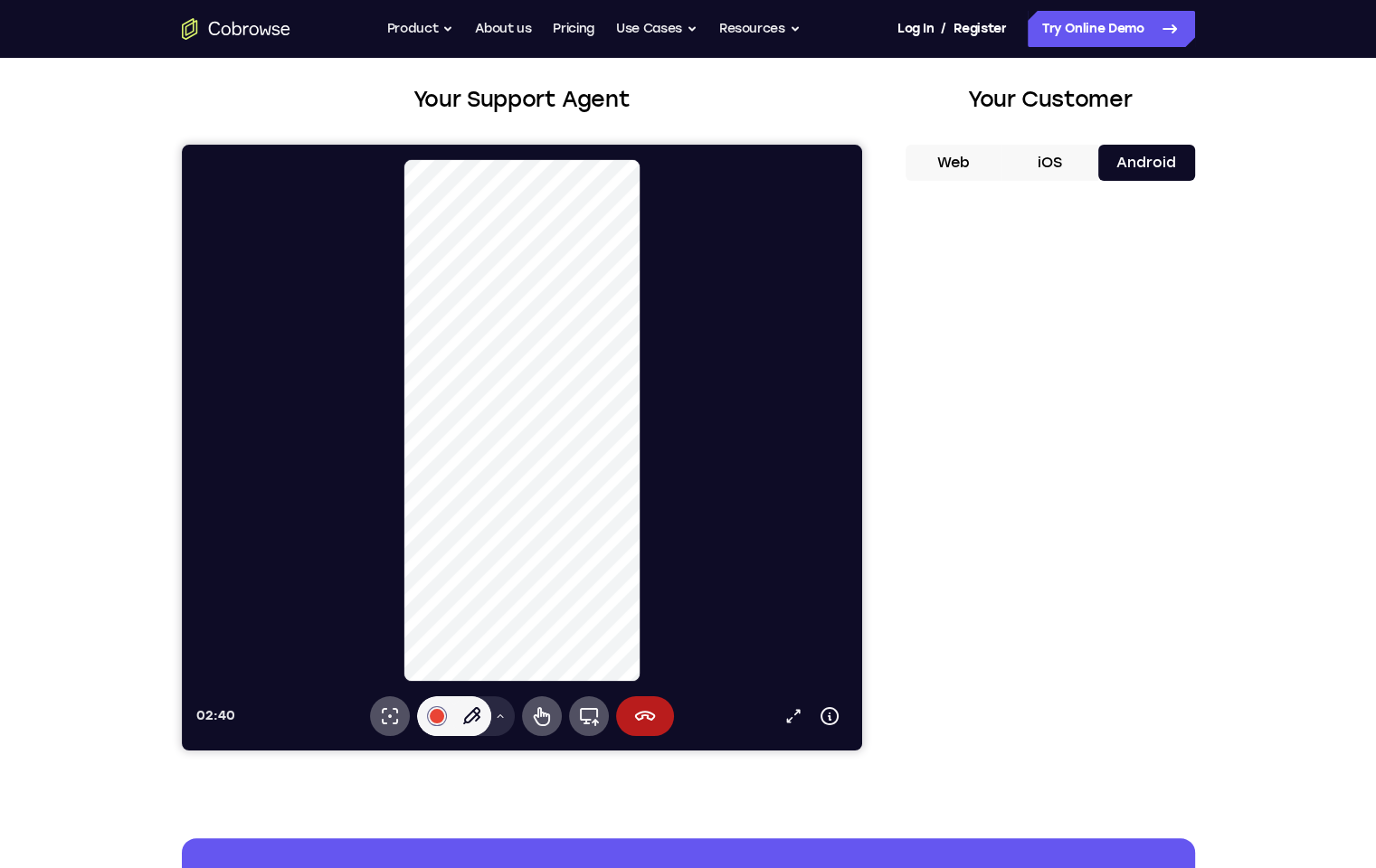 click on "Web" at bounding box center [954, 163] 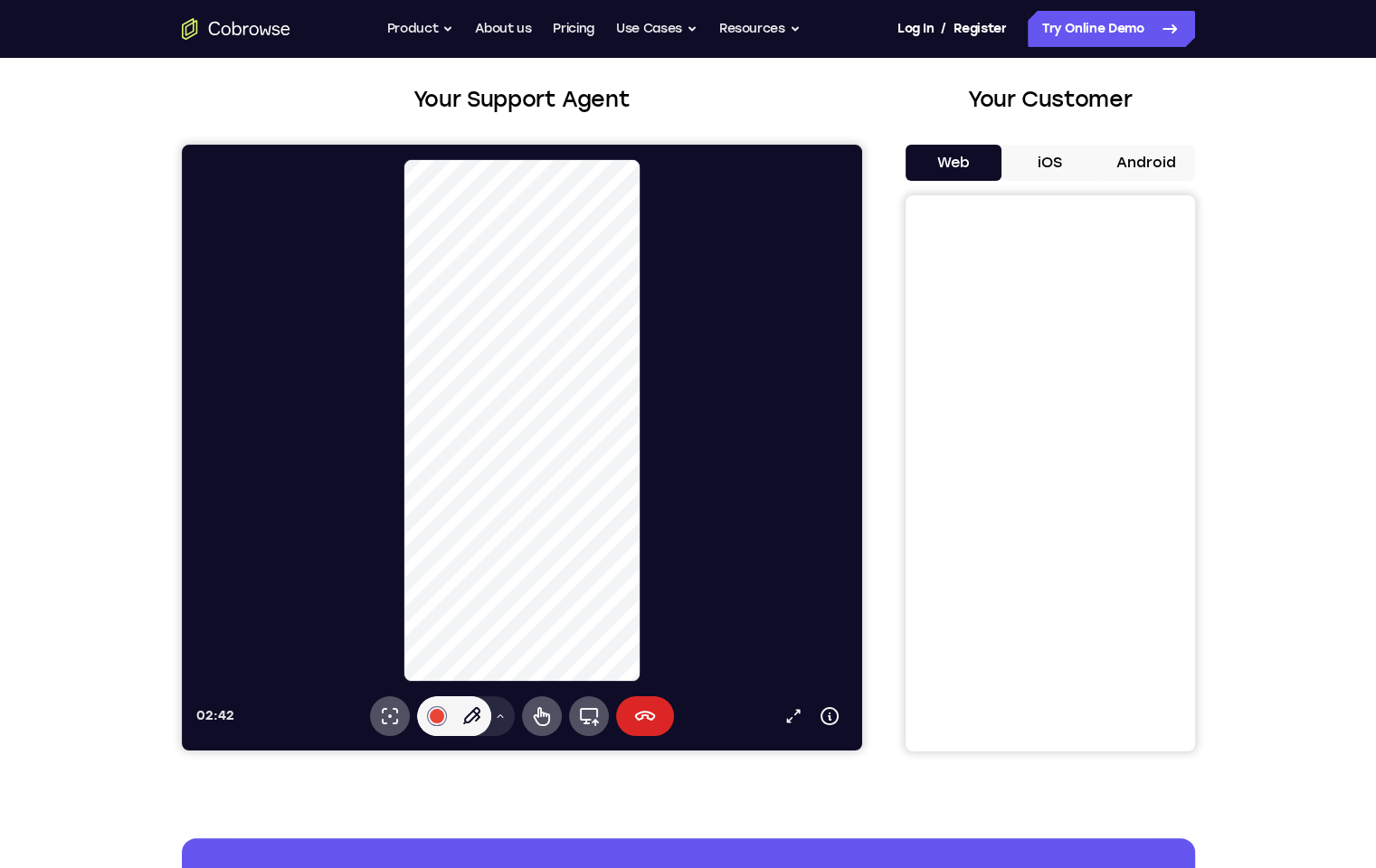 click on "End session" at bounding box center (644, 716) 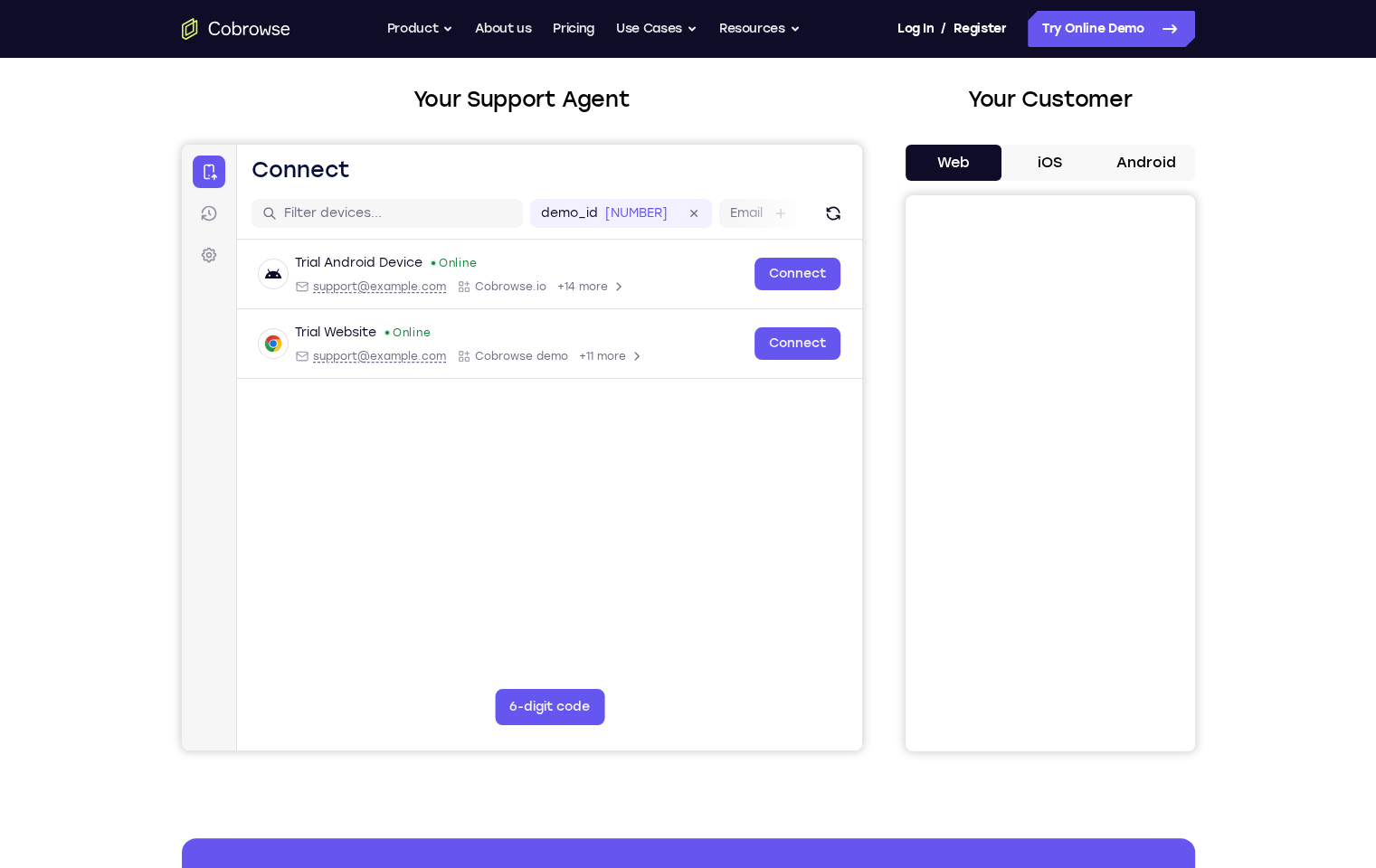 click on "Web" at bounding box center [954, 163] 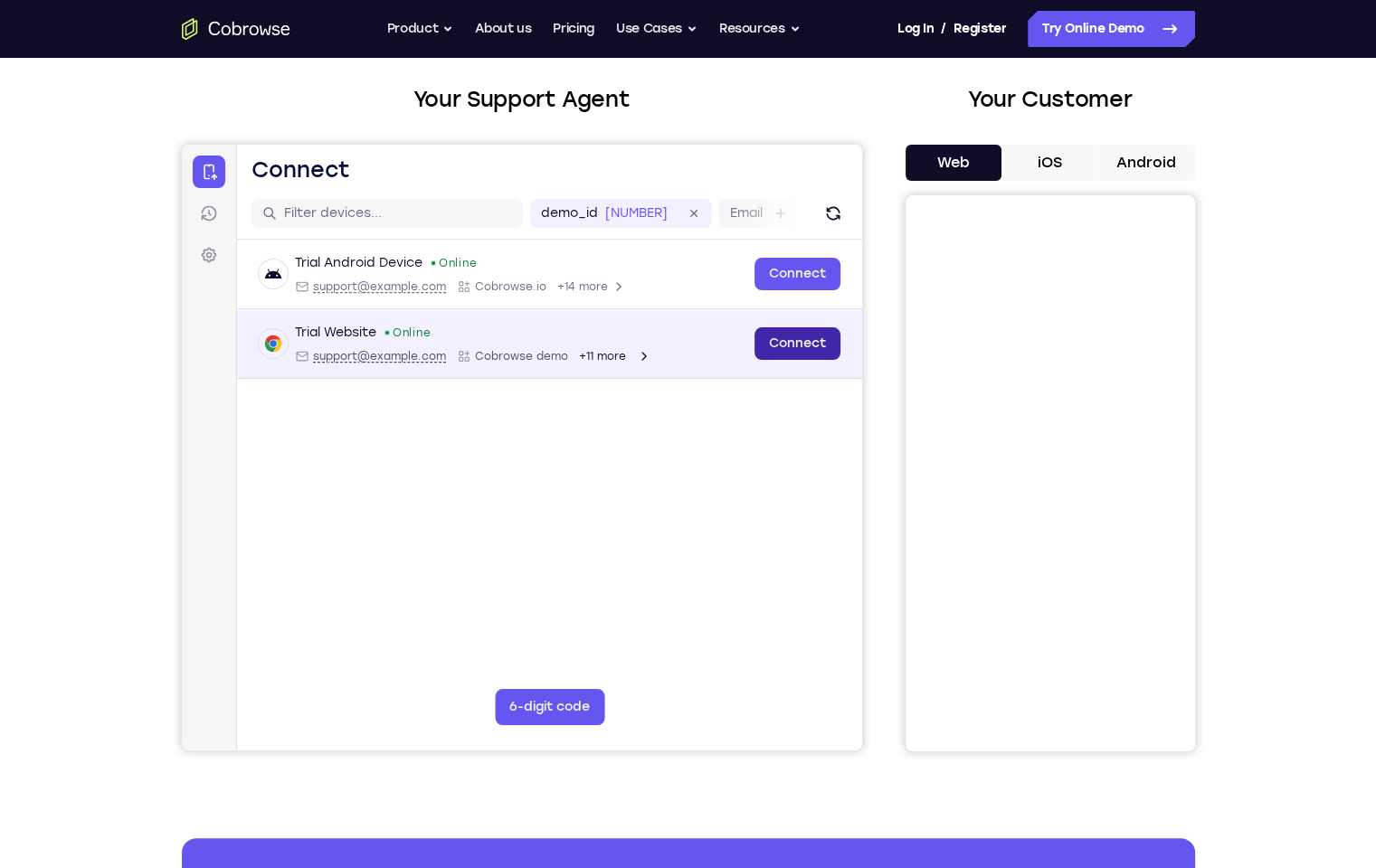 click on "Connect" at bounding box center [796, 344] 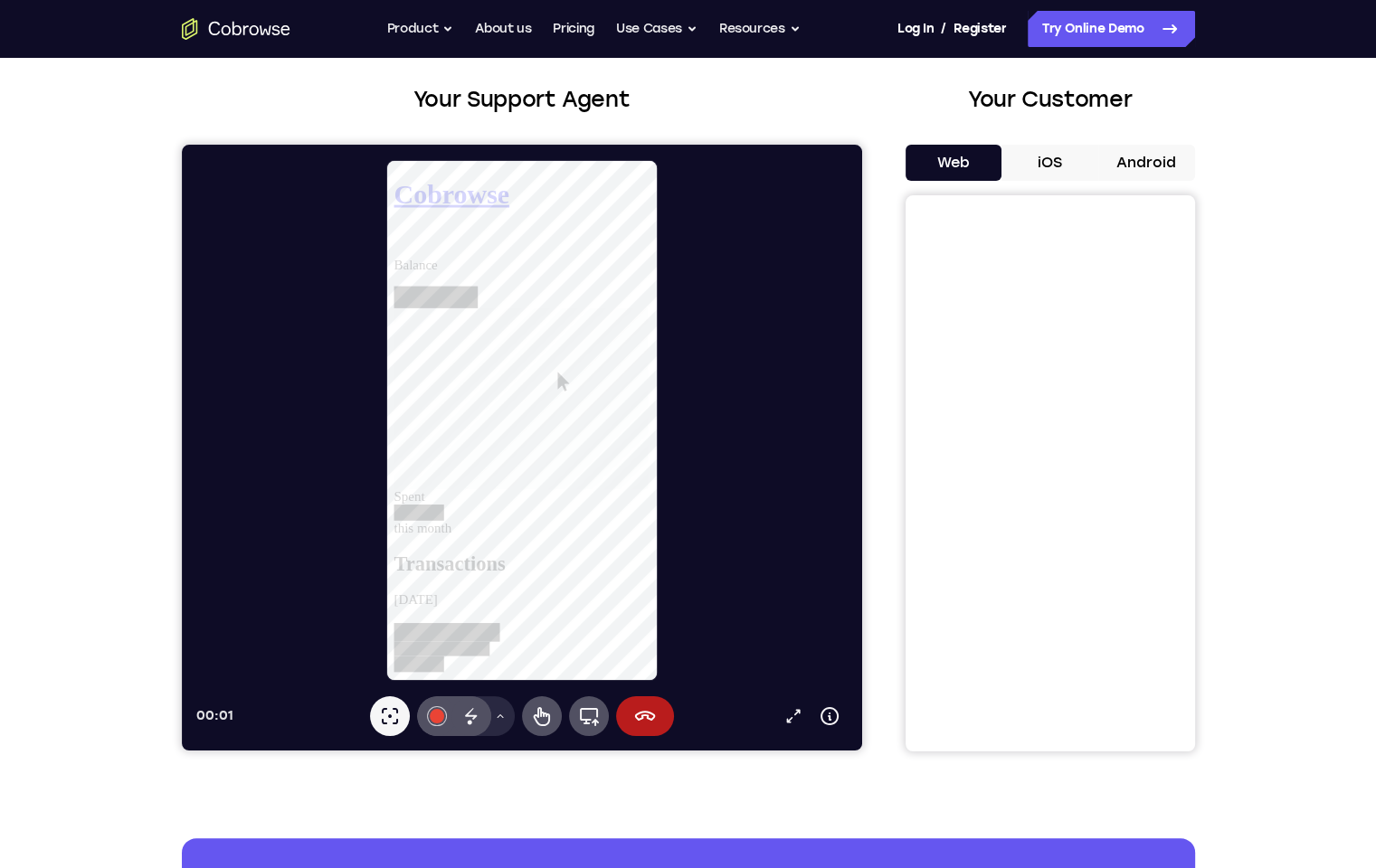 scroll, scrollTop: 0, scrollLeft: 0, axis: both 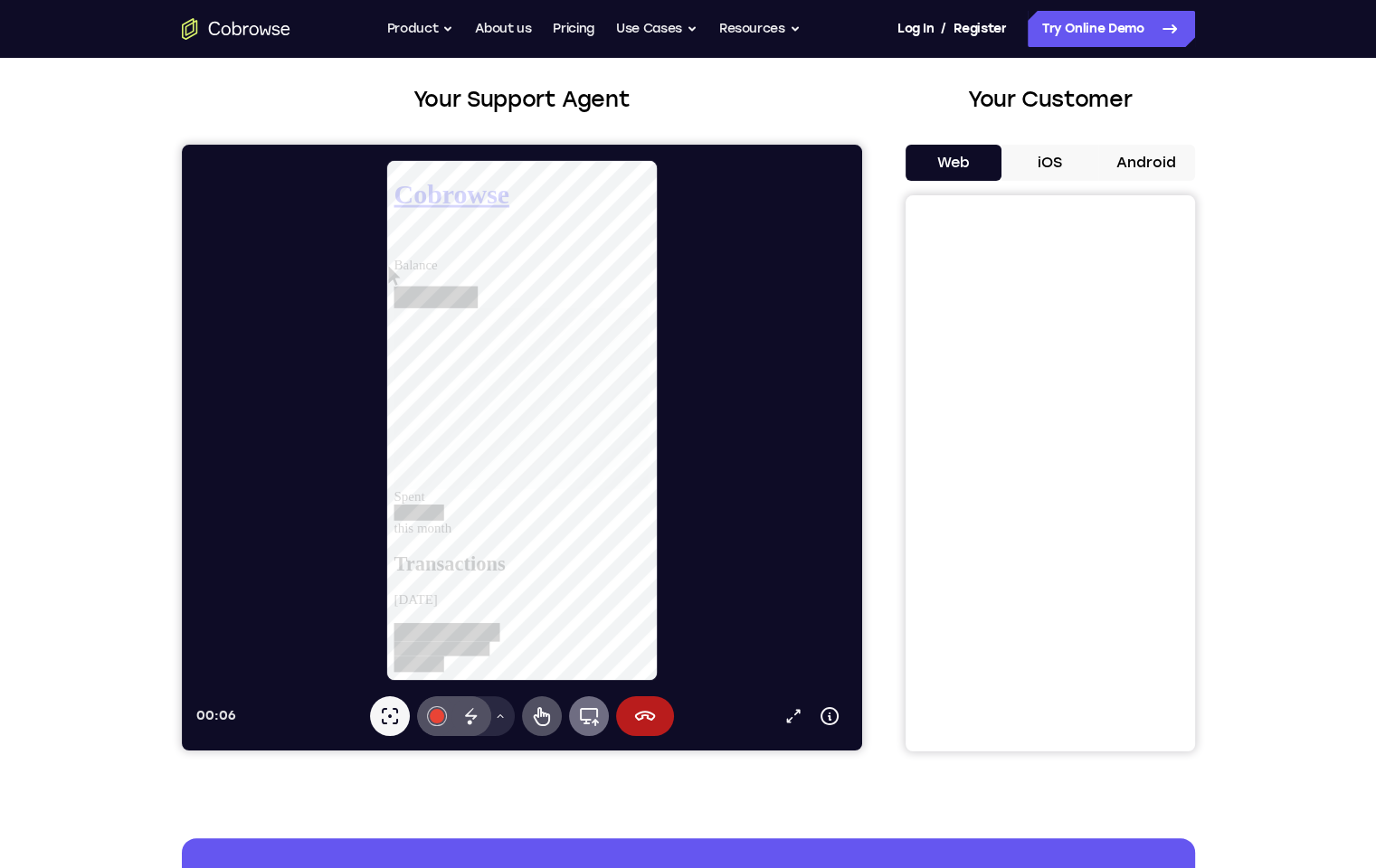 drag, startPoint x: 534, startPoint y: 717, endPoint x: 593, endPoint y: 702, distance: 60.87693 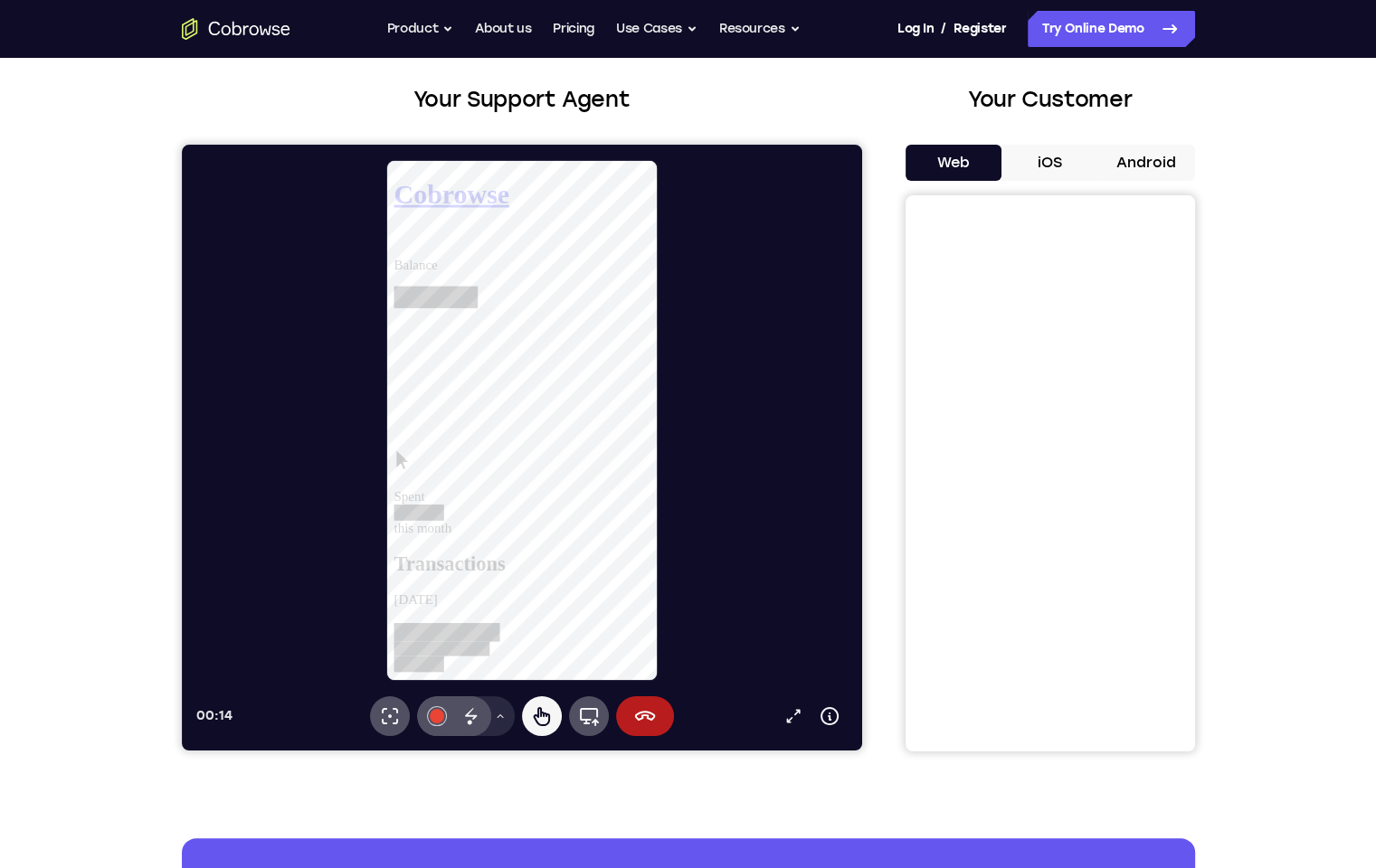 click on "Balance   Spent   this month Transactions [DATE]                   [DATE]                                                                         [DATE]                                     [DATE]" at bounding box center (531, 1602) 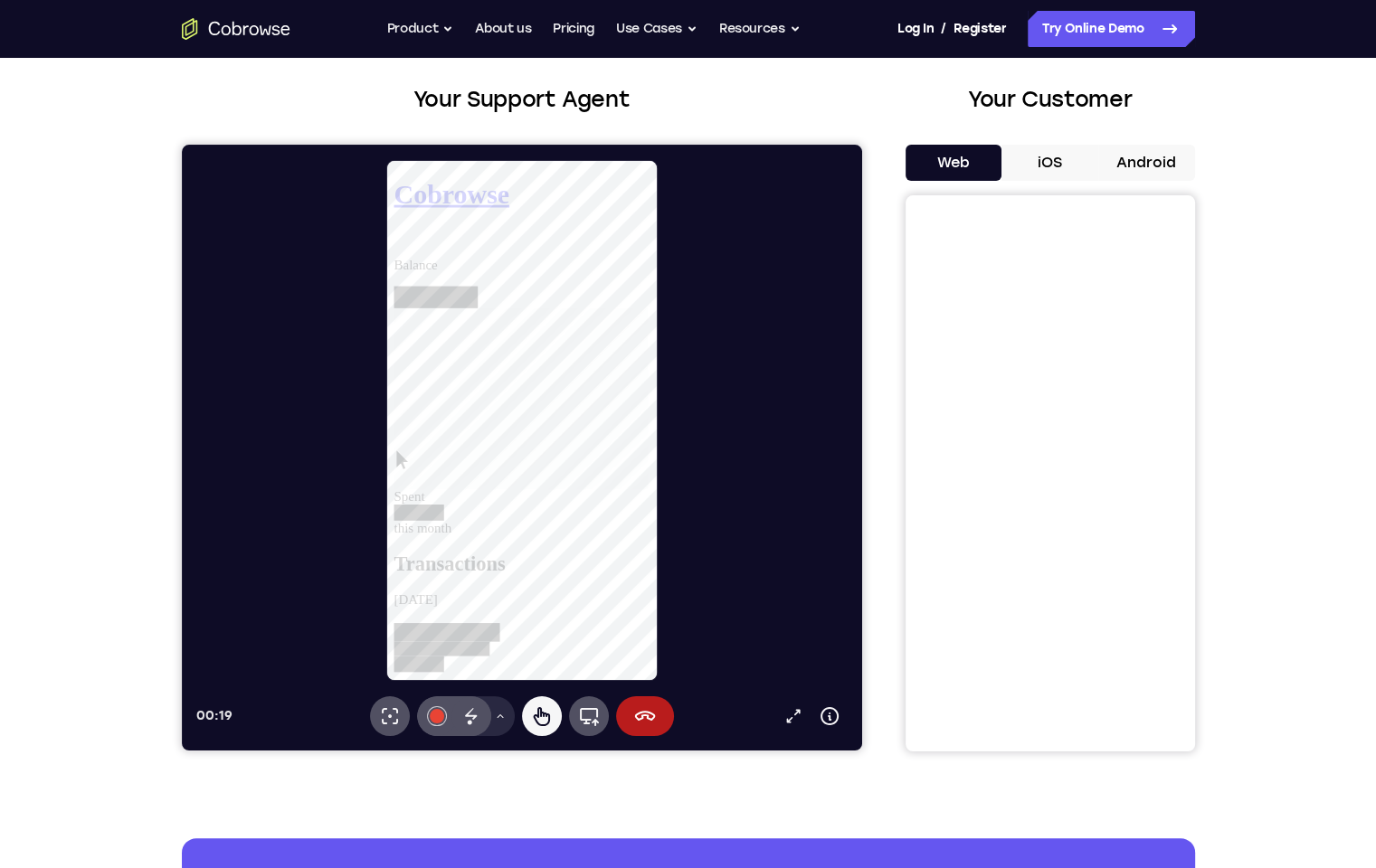 scroll, scrollTop: 0, scrollLeft: 0, axis: both 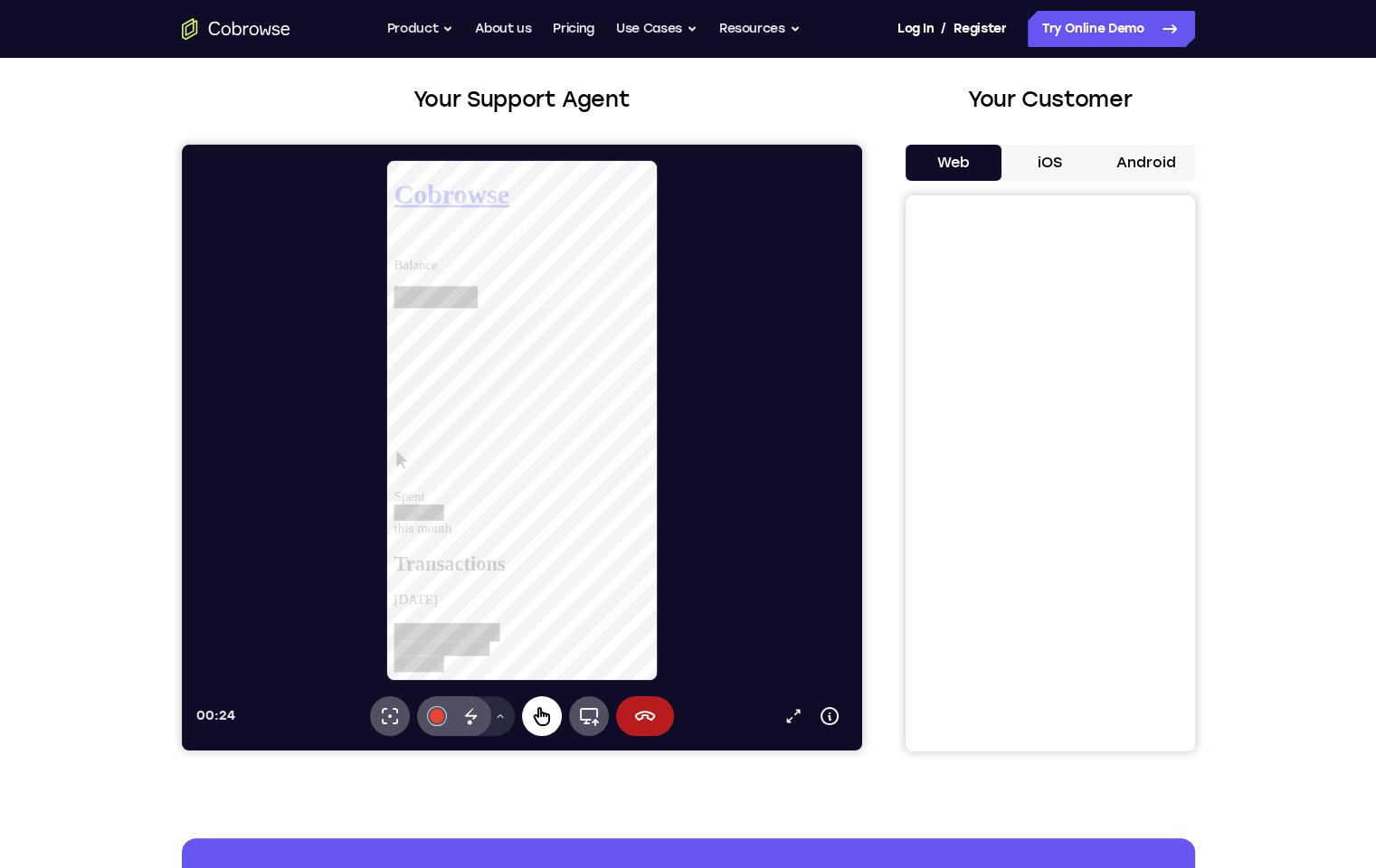 drag, startPoint x: 541, startPoint y: 718, endPoint x: 465, endPoint y: 665, distance: 92.6553 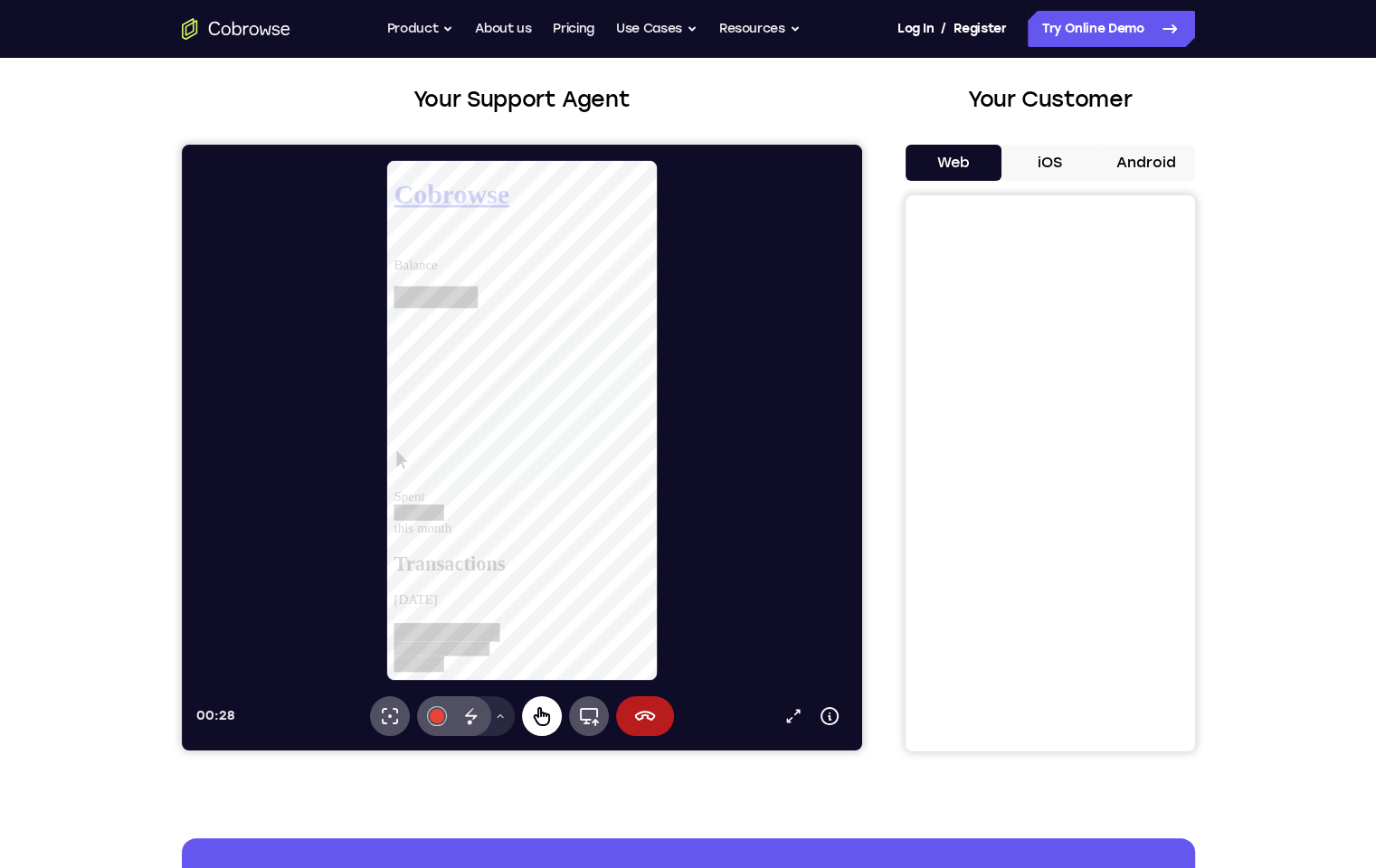 click 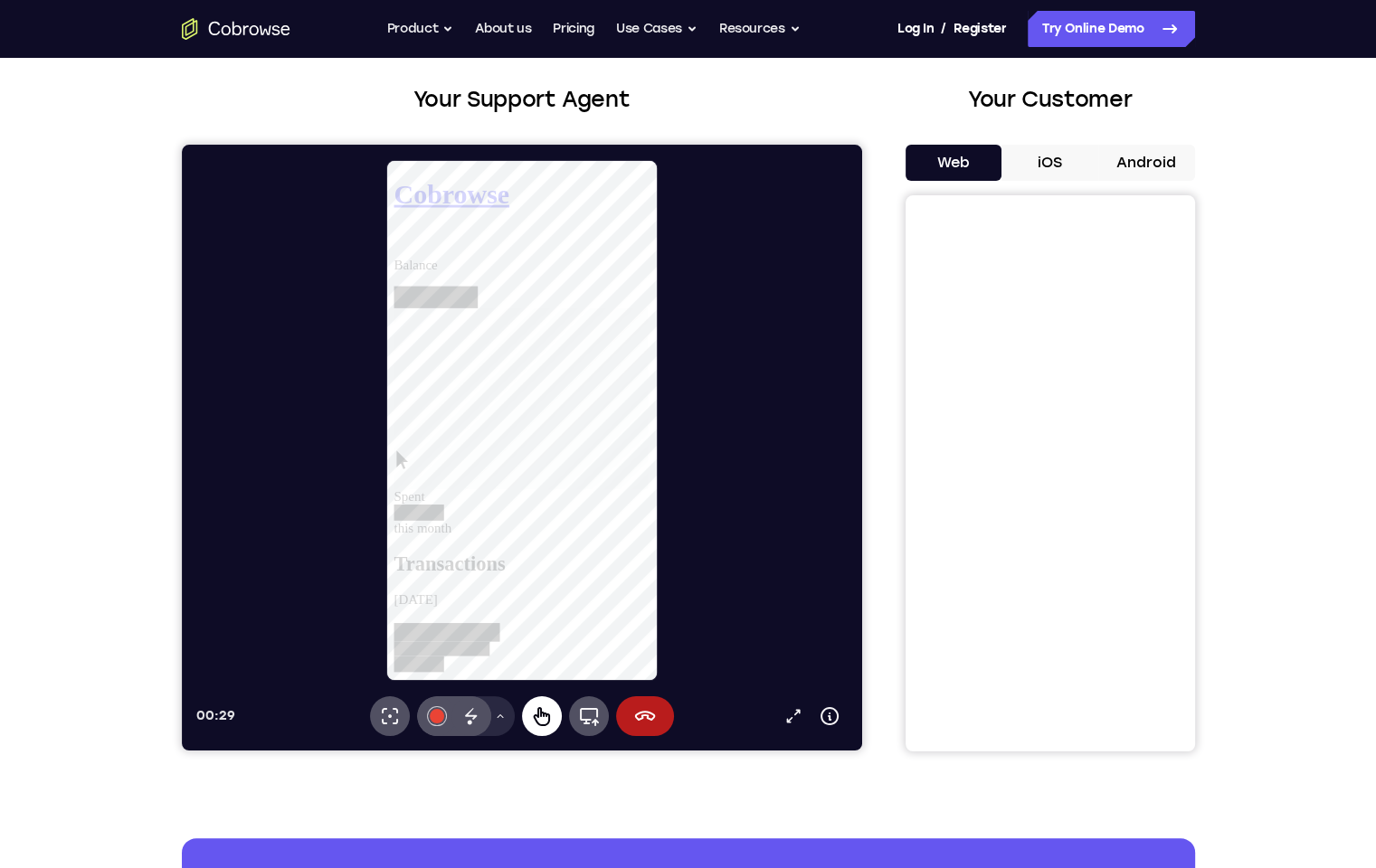 click 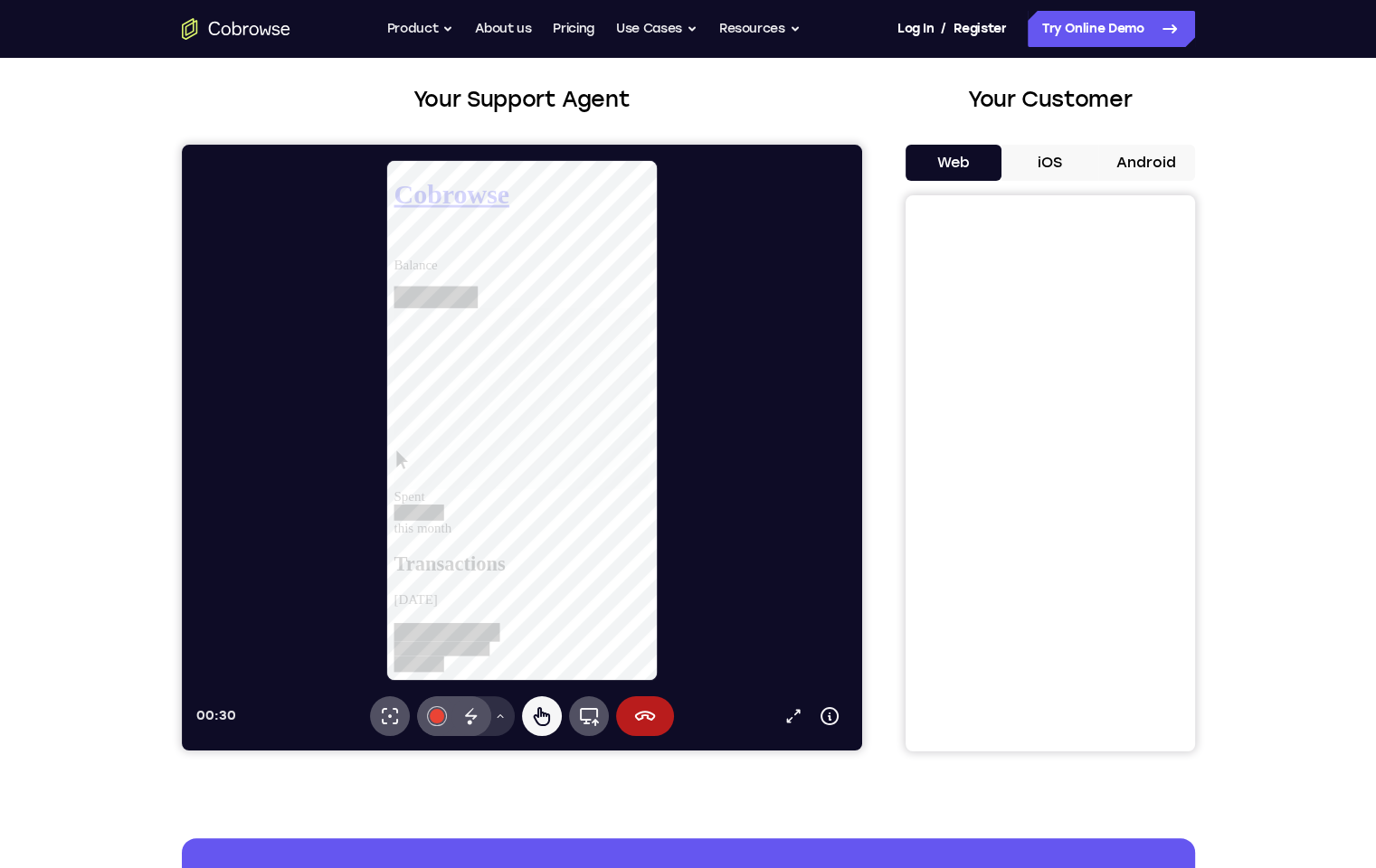 click on "Drawing tools menu" at bounding box center (499, 716) 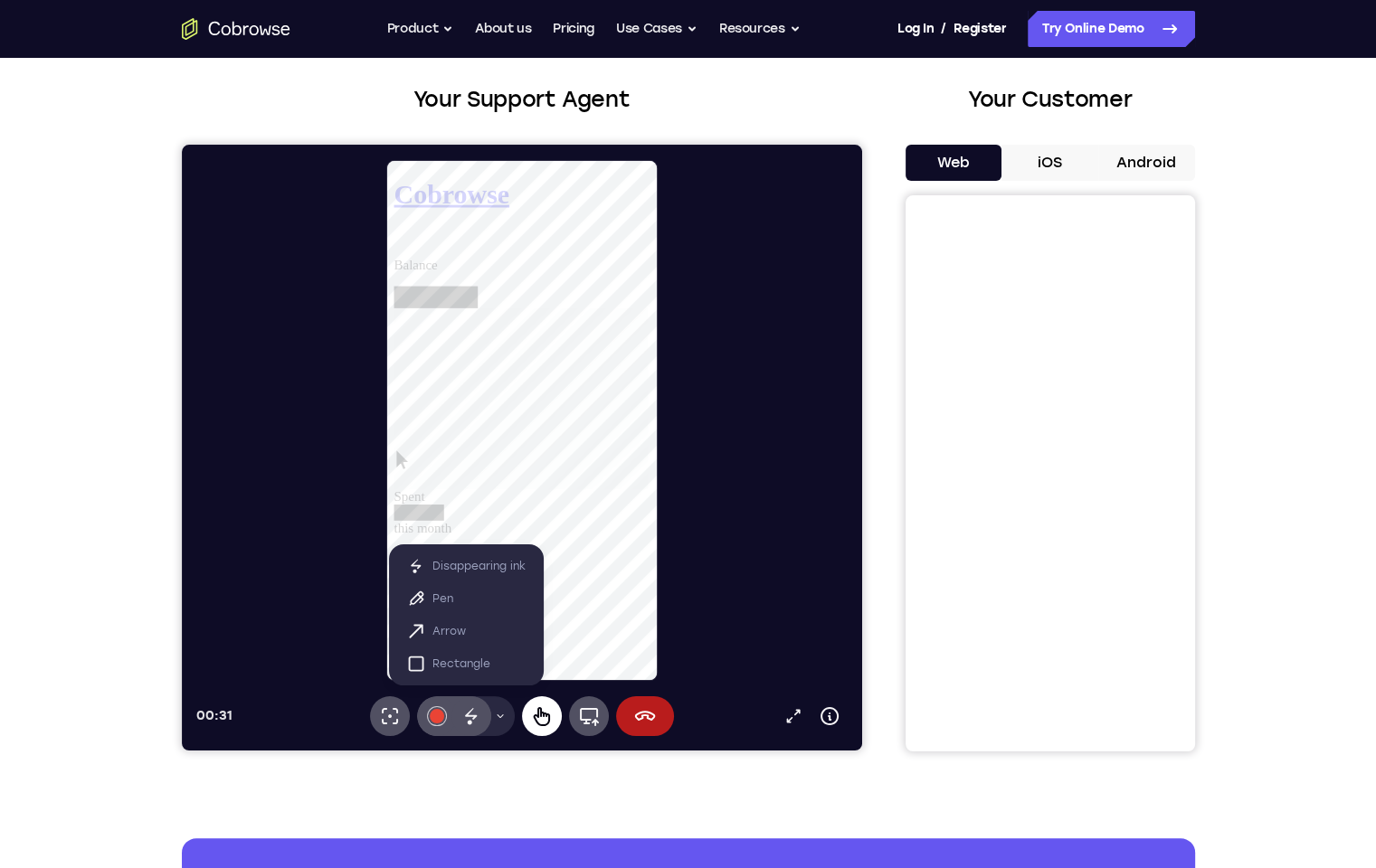 click 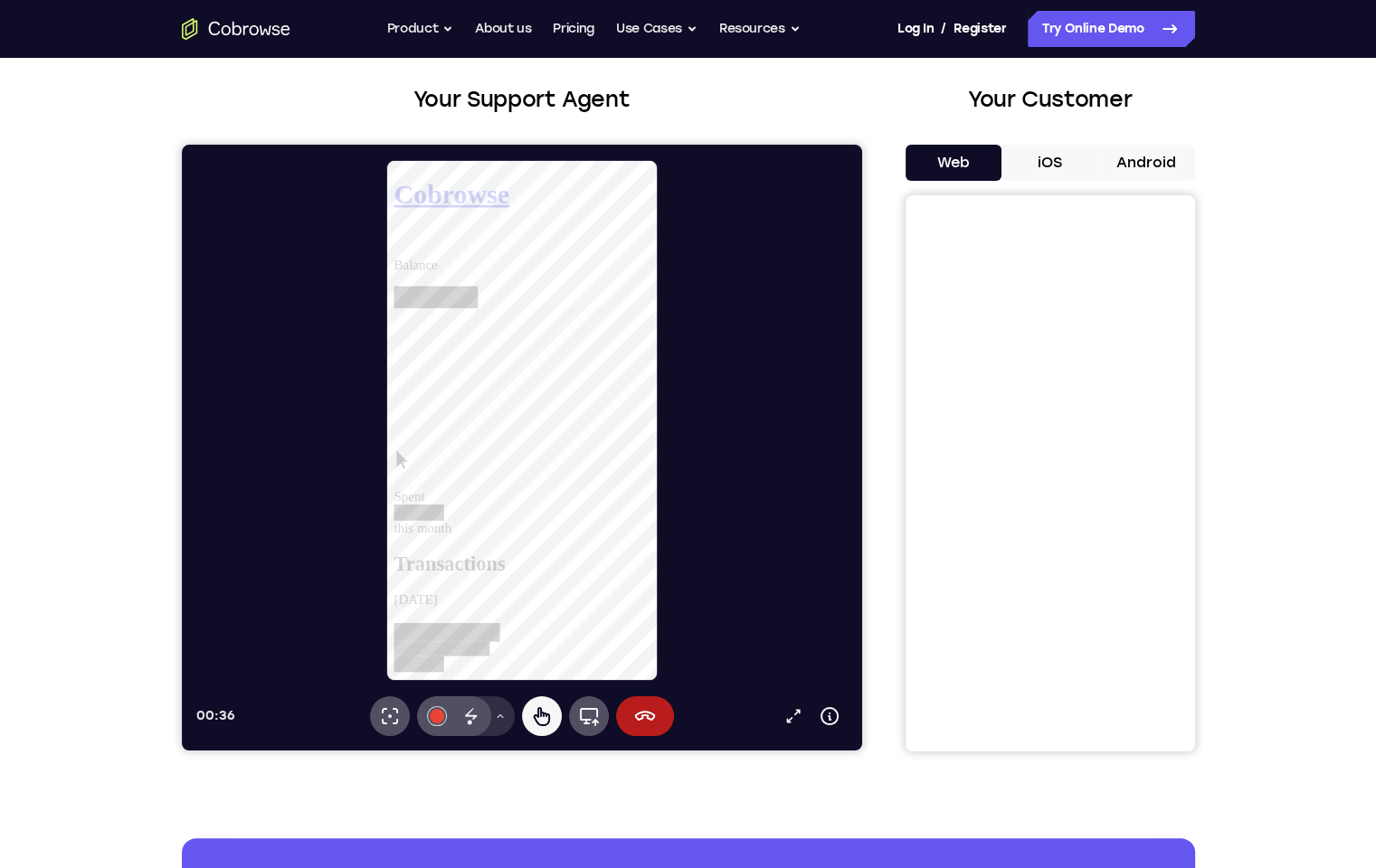 click on "Drawing tools menu" at bounding box center (499, 716) 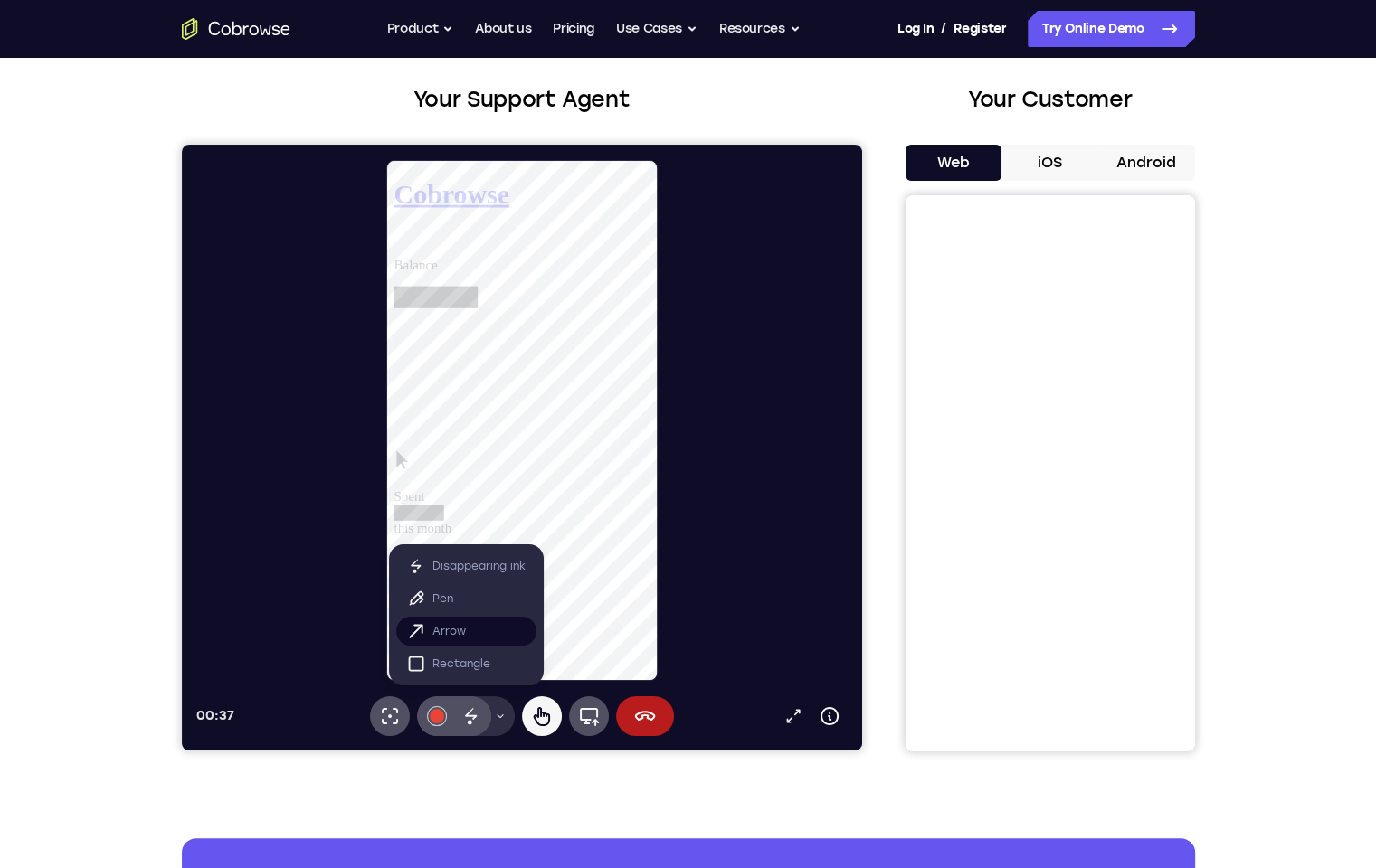 click on "Arrow" at bounding box center [465, 631] 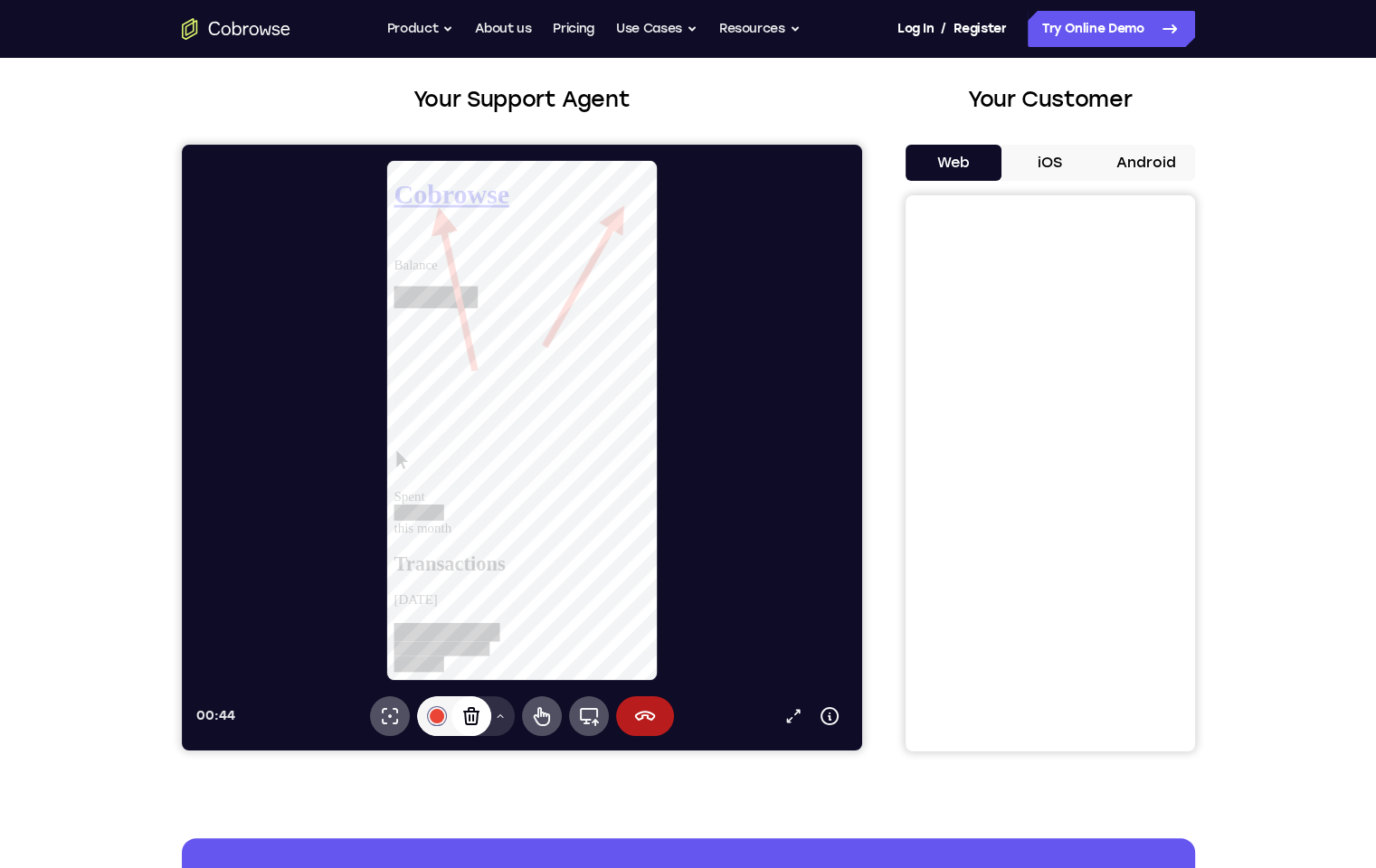 click 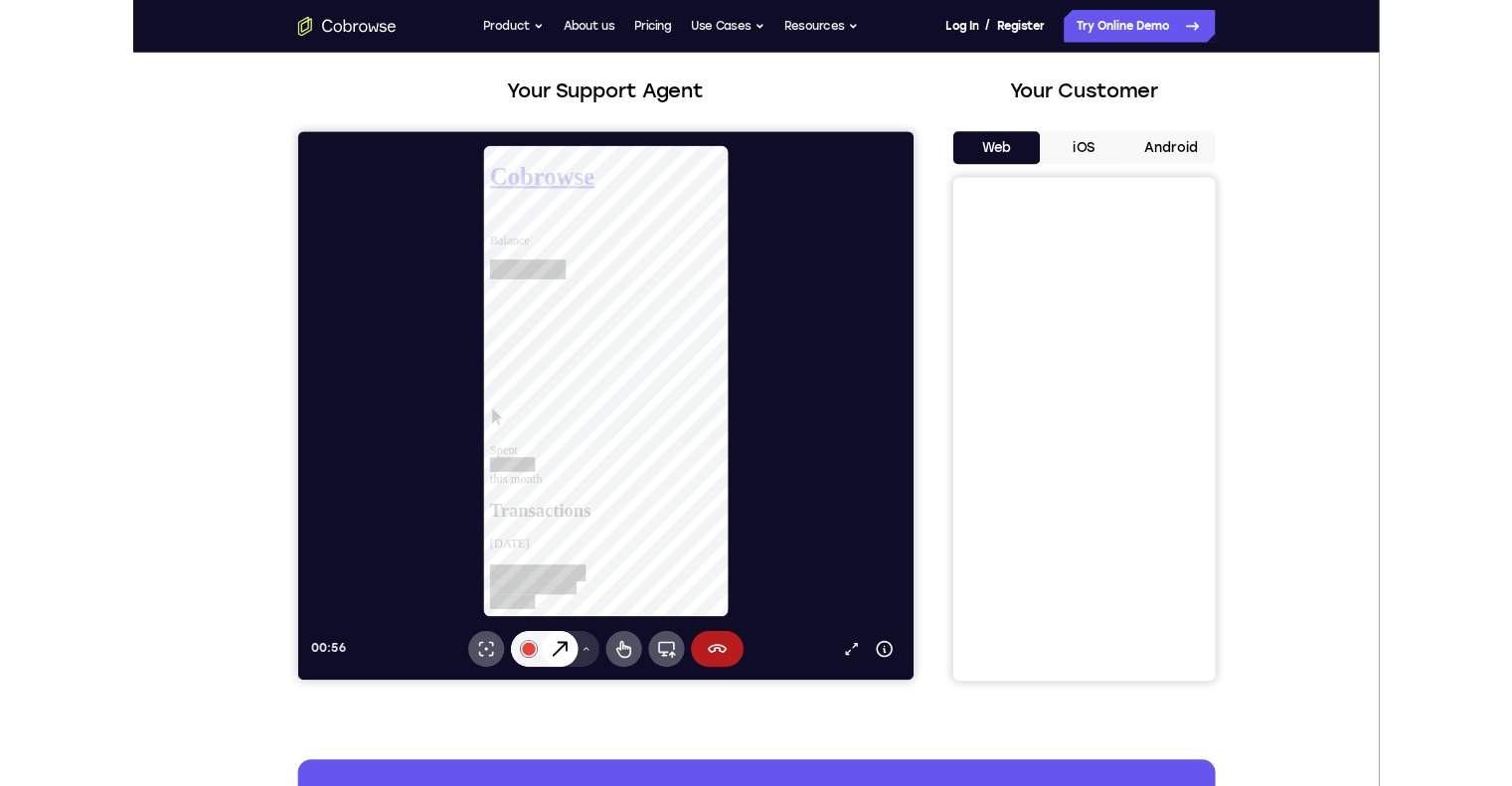 scroll, scrollTop: 0, scrollLeft: 0, axis: both 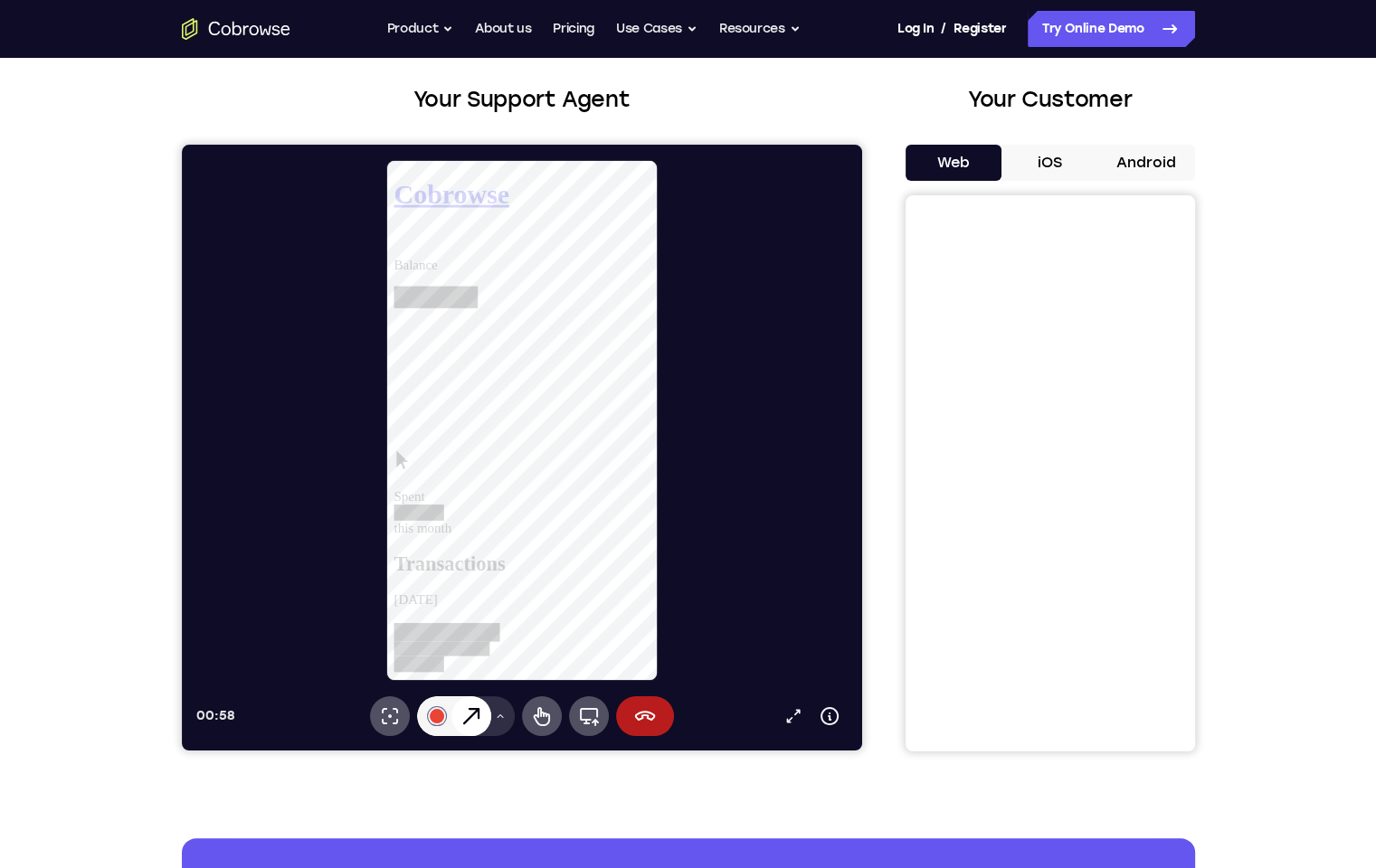 click on "Laser pointer #e94435 Arrow Drawing tools menu Remote control Full device End session" at bounding box center [521, 716] 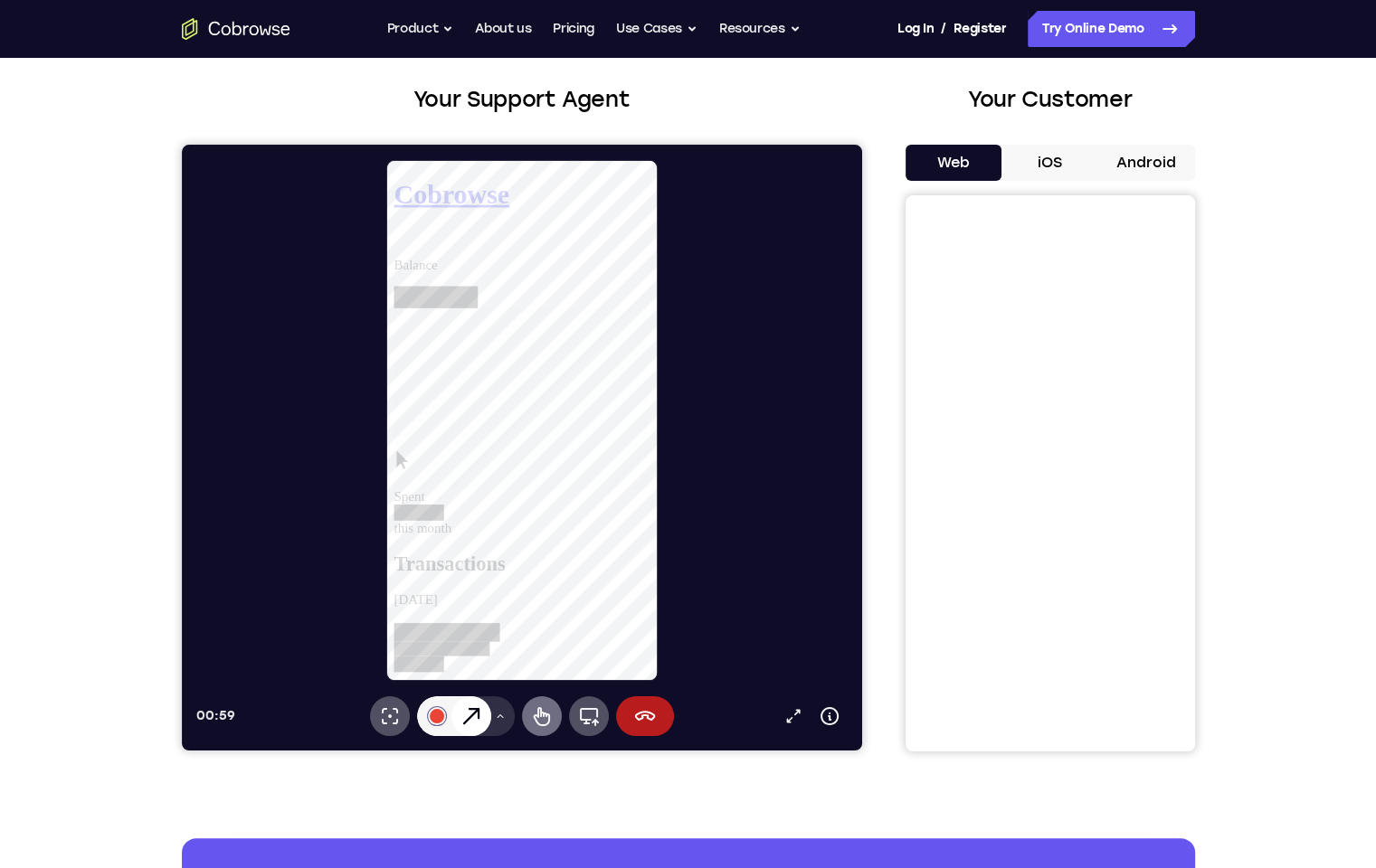 drag, startPoint x: 534, startPoint y: 721, endPoint x: 348, endPoint y: 665, distance: 194.24727 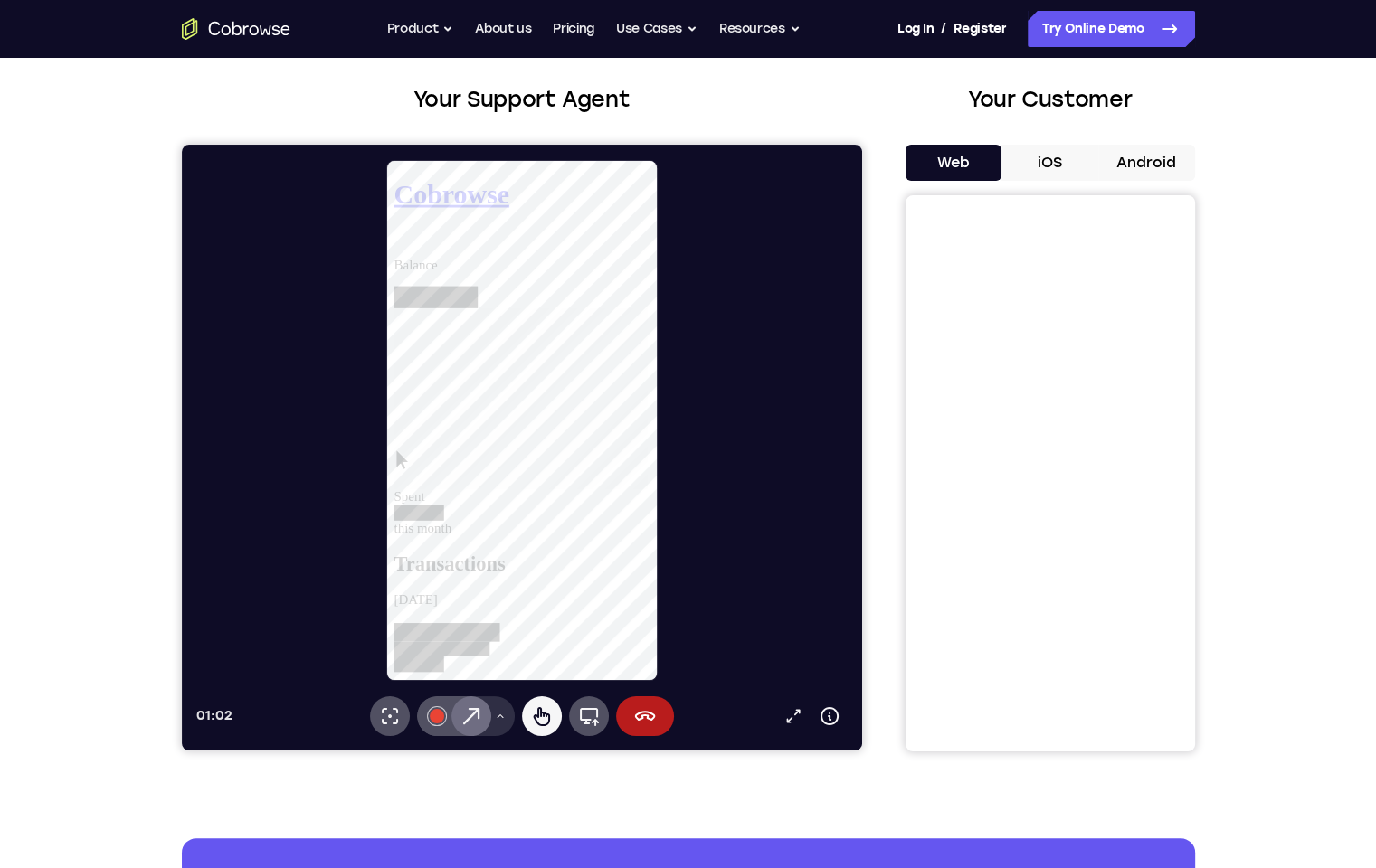 click on "Transactions [DATE]                   [DATE]                                                                         [DATE]                                     [DATE]" at bounding box center [531, 1760] 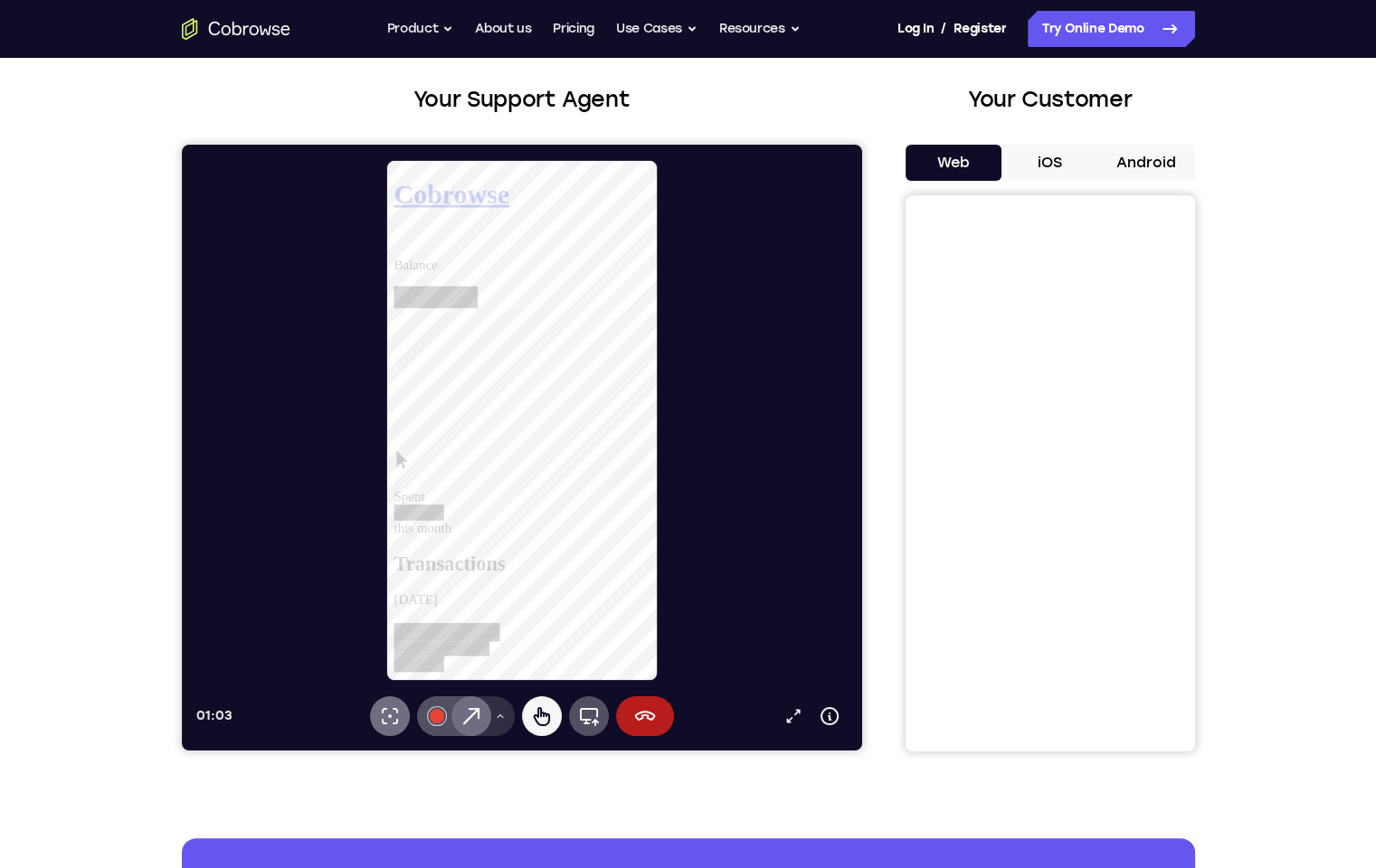 click on "Laser pointer" at bounding box center [389, 716] 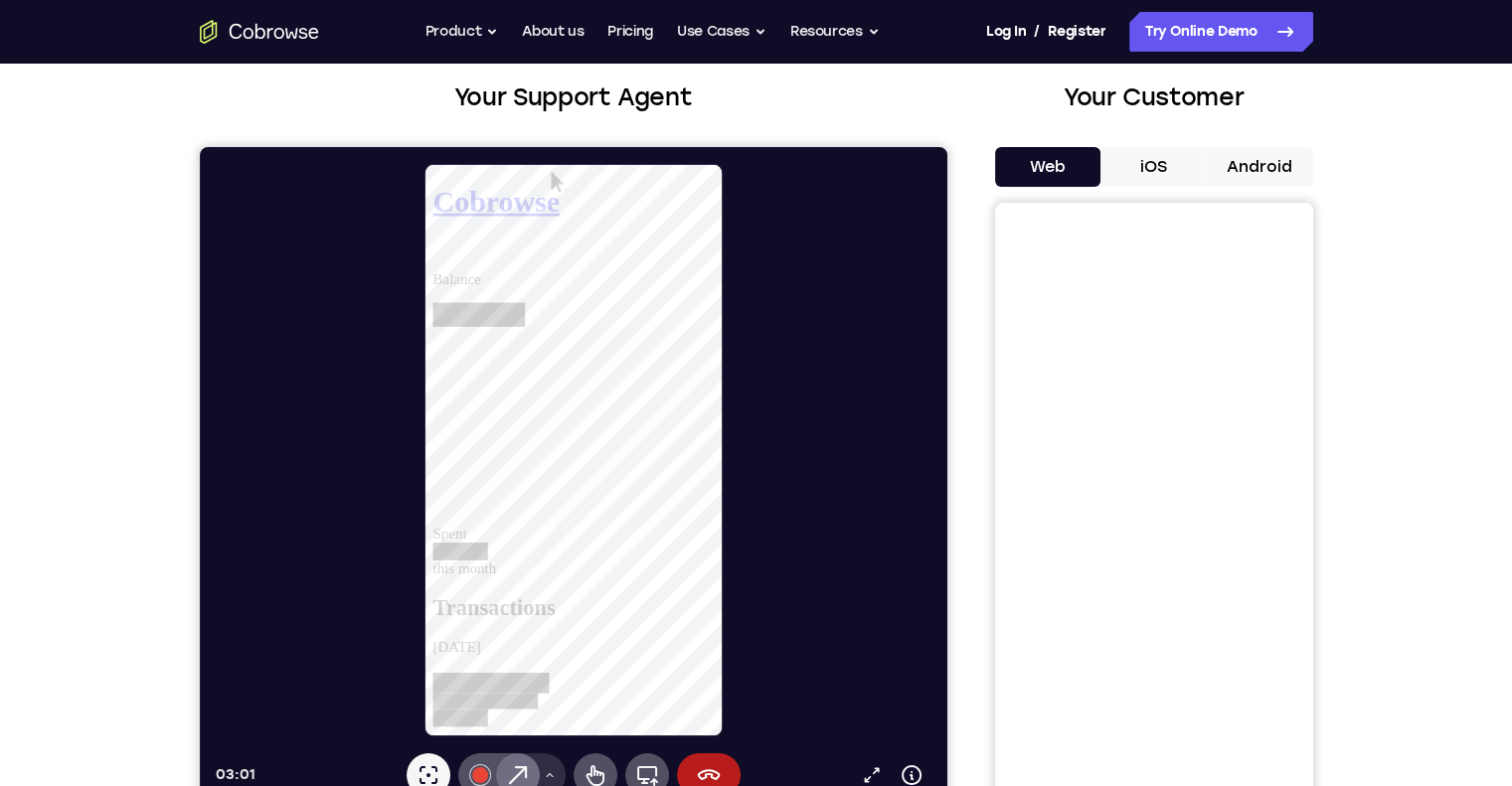 scroll, scrollTop: 120, scrollLeft: 0, axis: vertical 